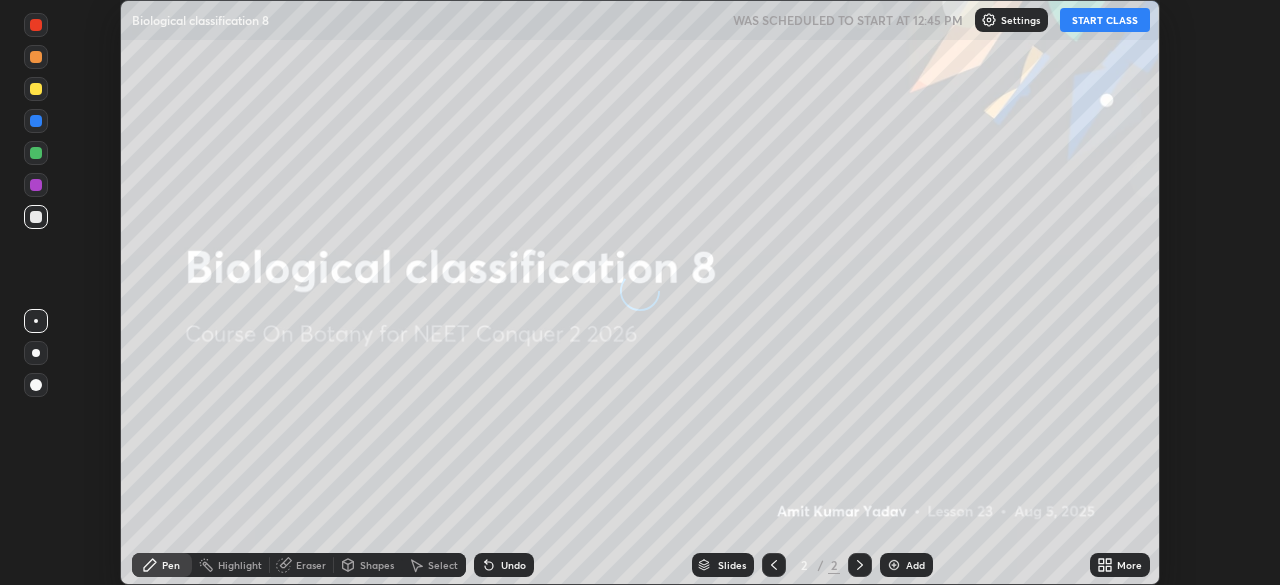 scroll, scrollTop: 0, scrollLeft: 0, axis: both 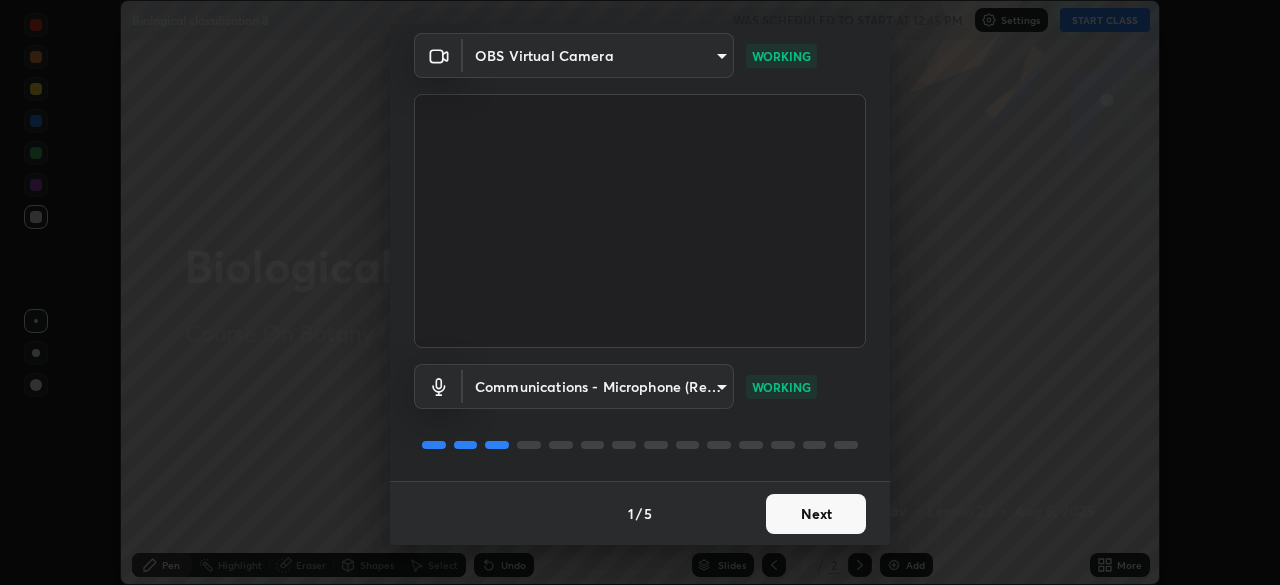 click on "Next" at bounding box center (816, 514) 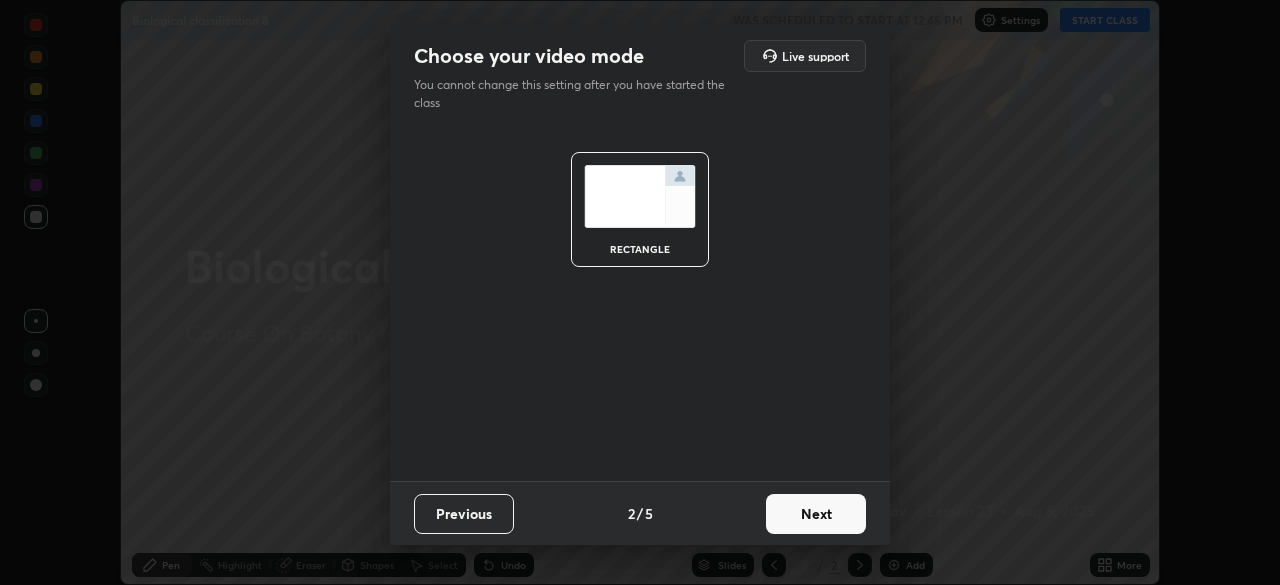 scroll, scrollTop: 0, scrollLeft: 0, axis: both 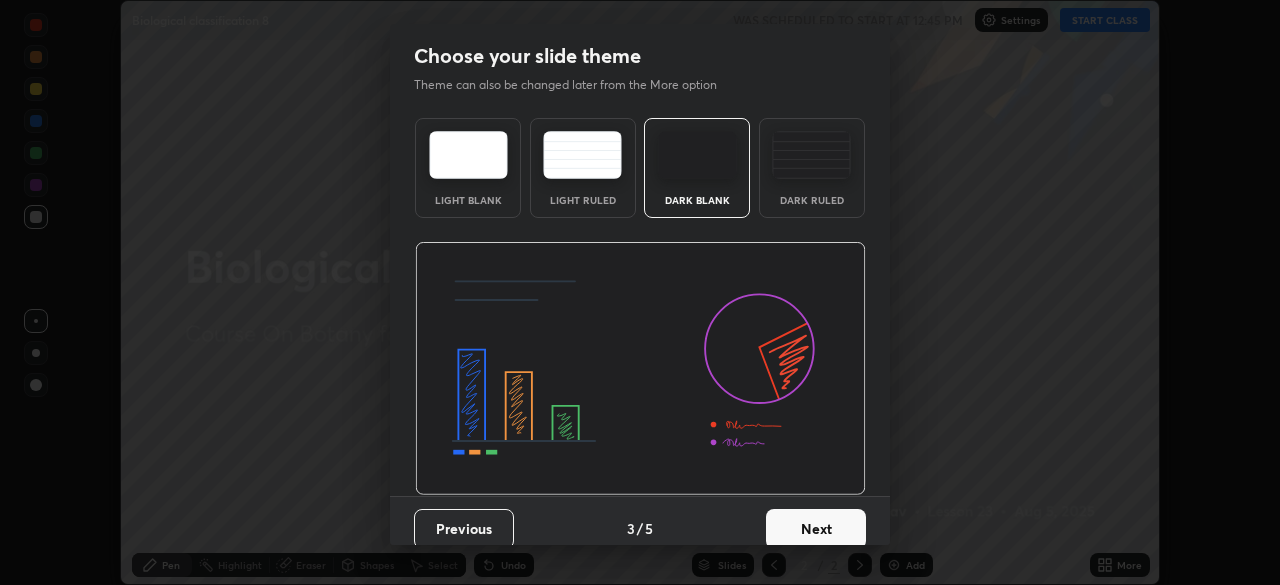 click on "Next" at bounding box center (816, 529) 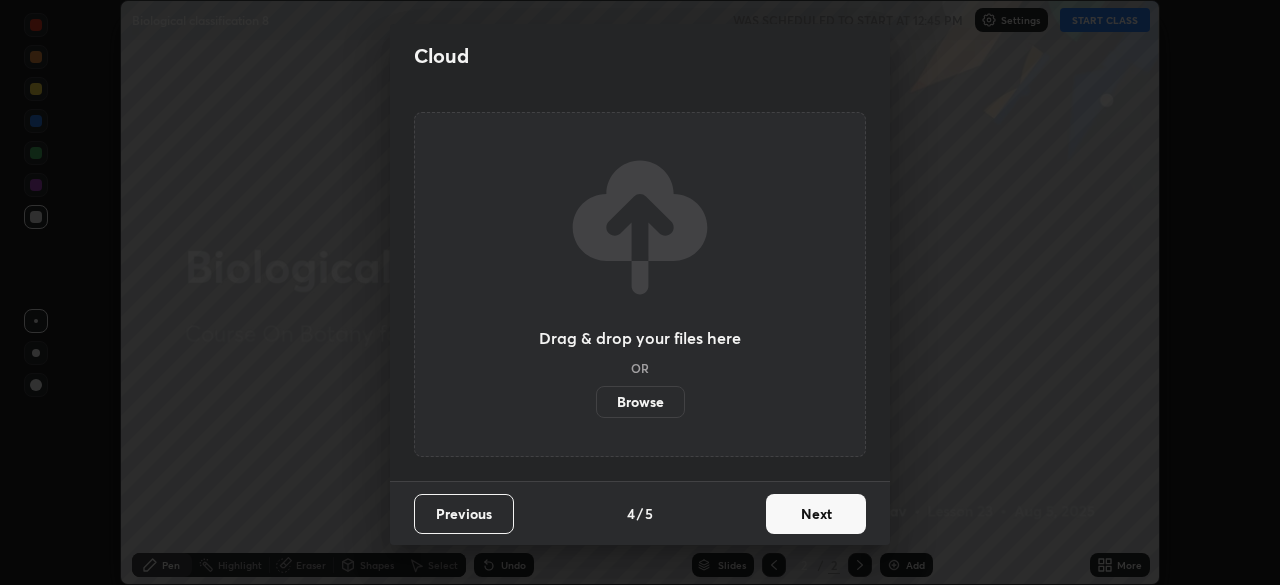 click on "Next" at bounding box center [816, 514] 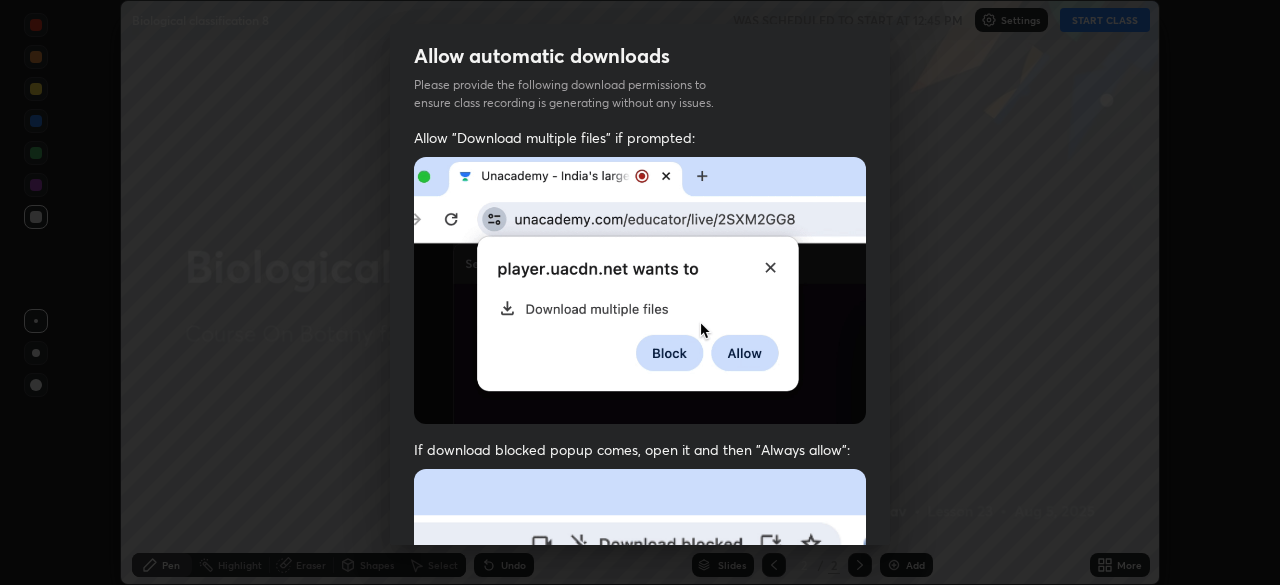 click at bounding box center (640, 687) 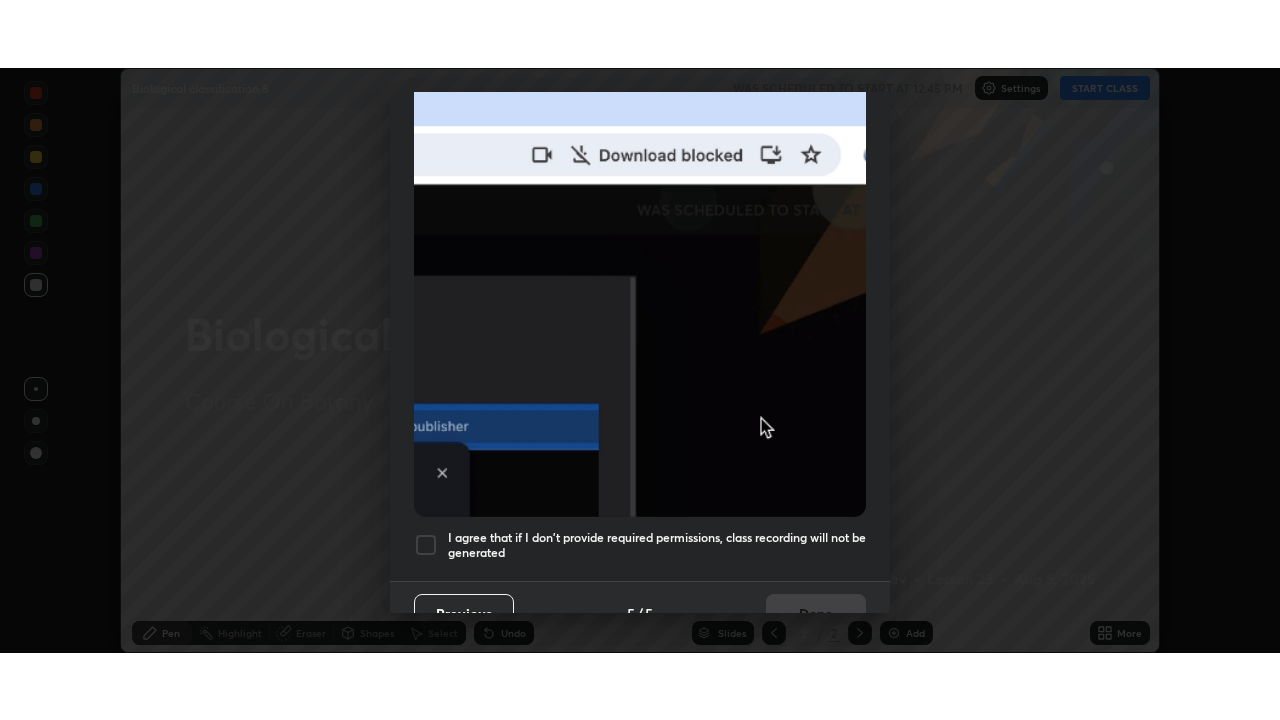 scroll, scrollTop: 479, scrollLeft: 0, axis: vertical 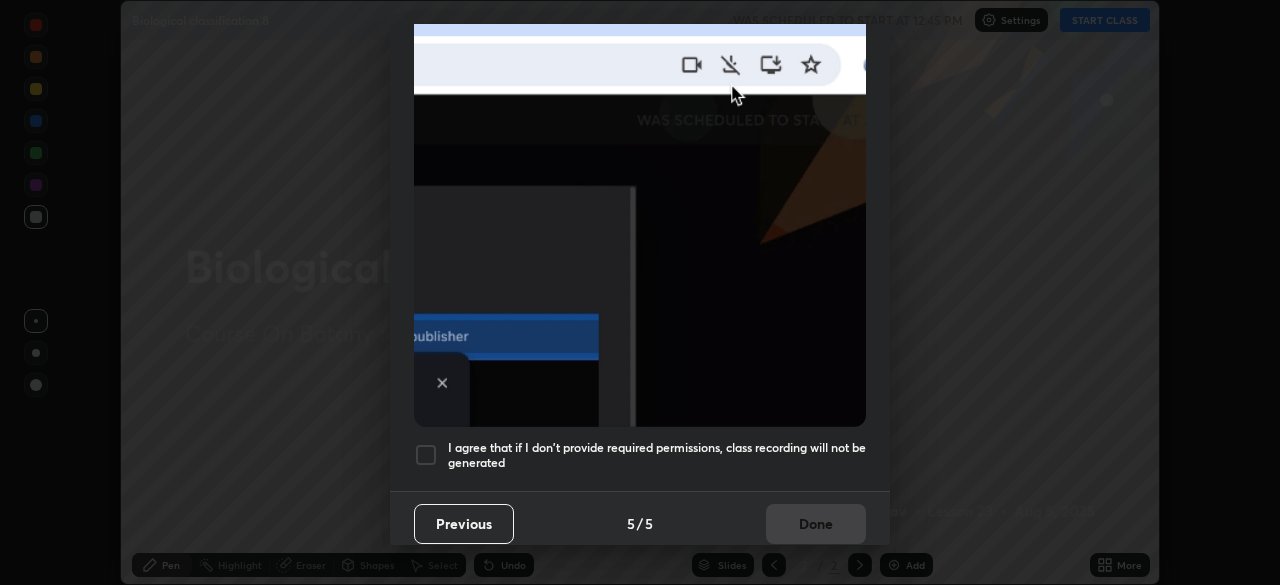 click on "I agree that if I don't provide required permissions, class recording will not be generated" at bounding box center (657, 455) 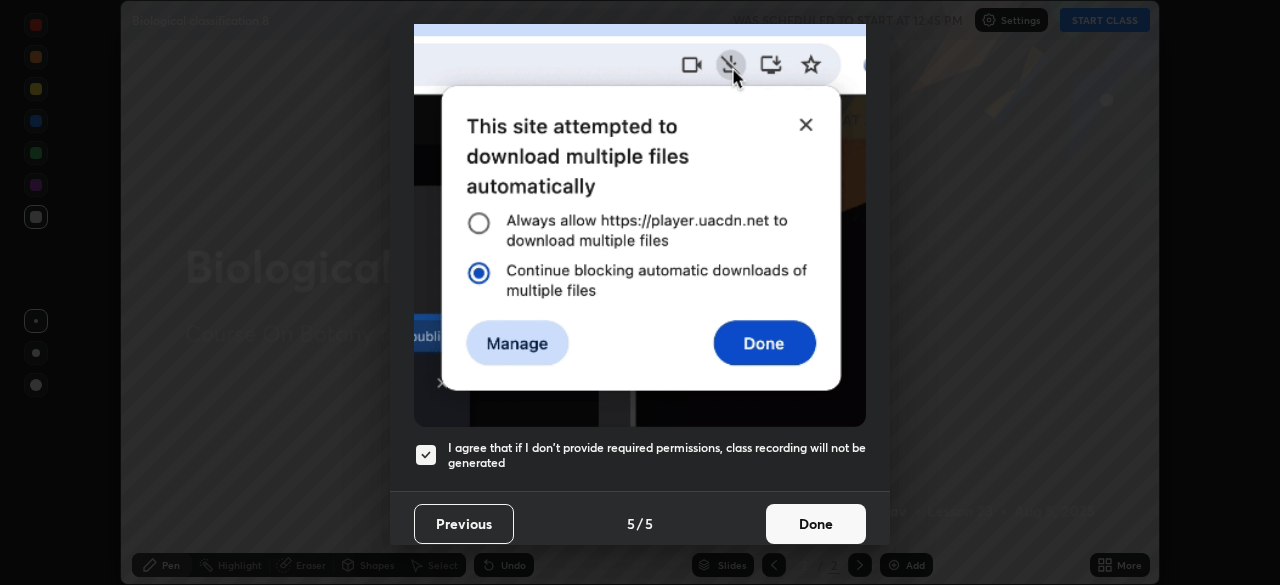 click on "Done" at bounding box center [816, 524] 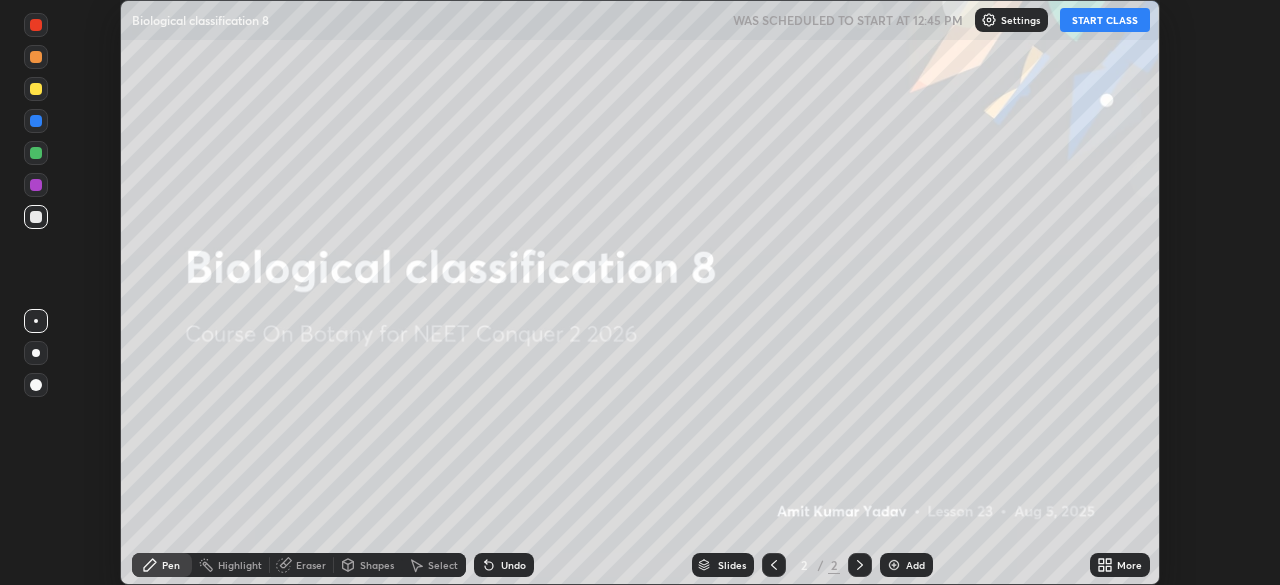 click on "START CLASS" at bounding box center [1105, 20] 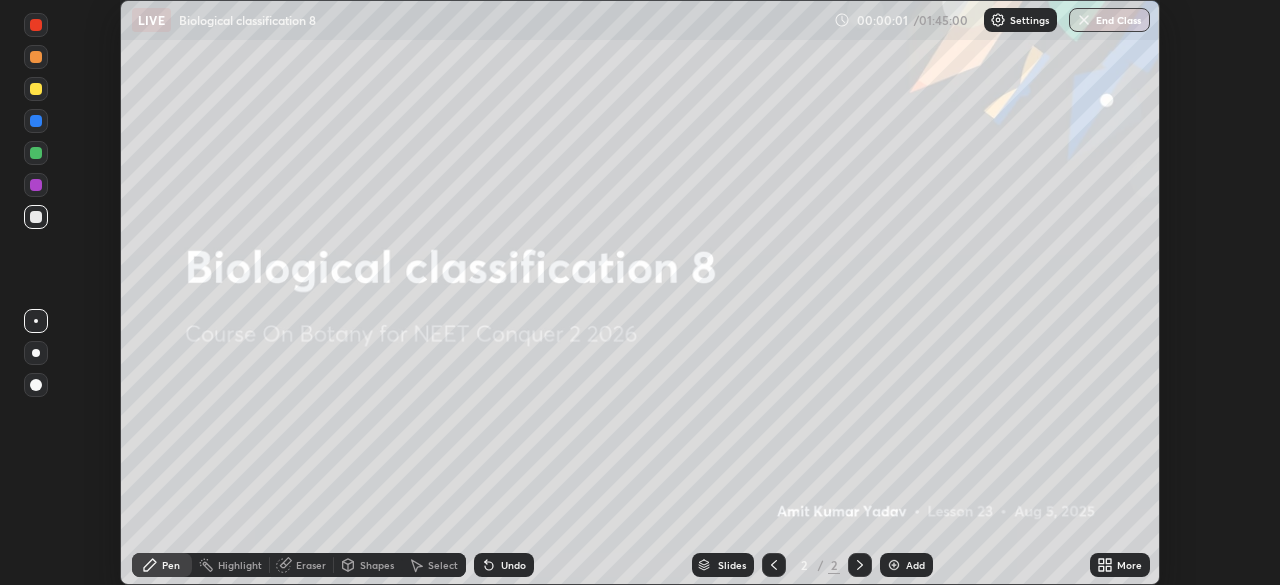 click 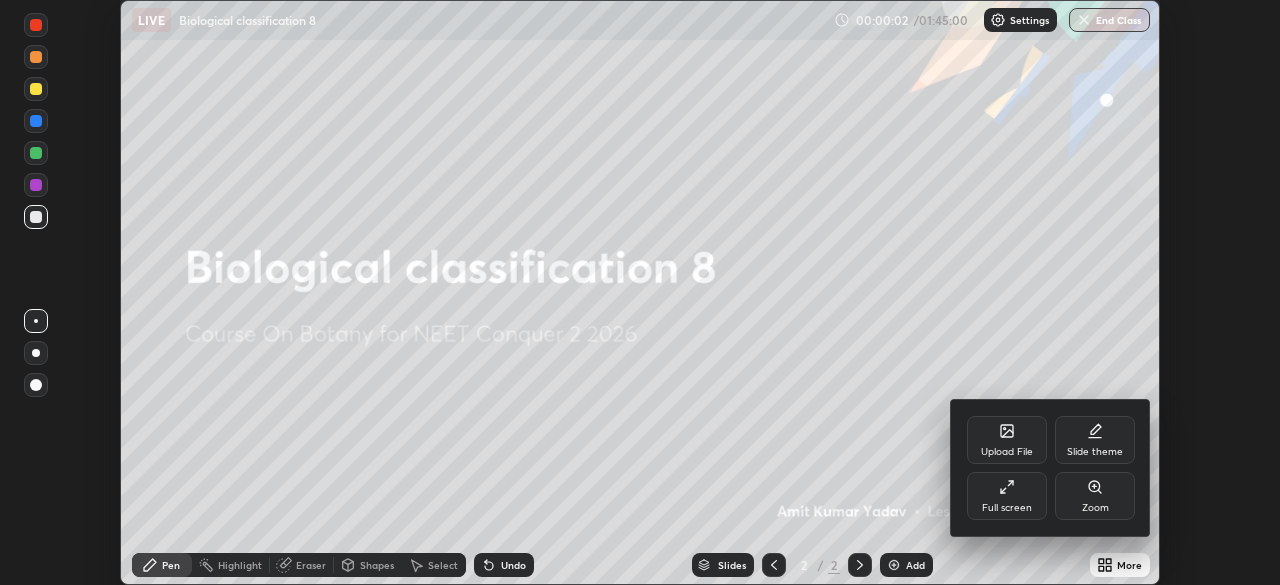 click 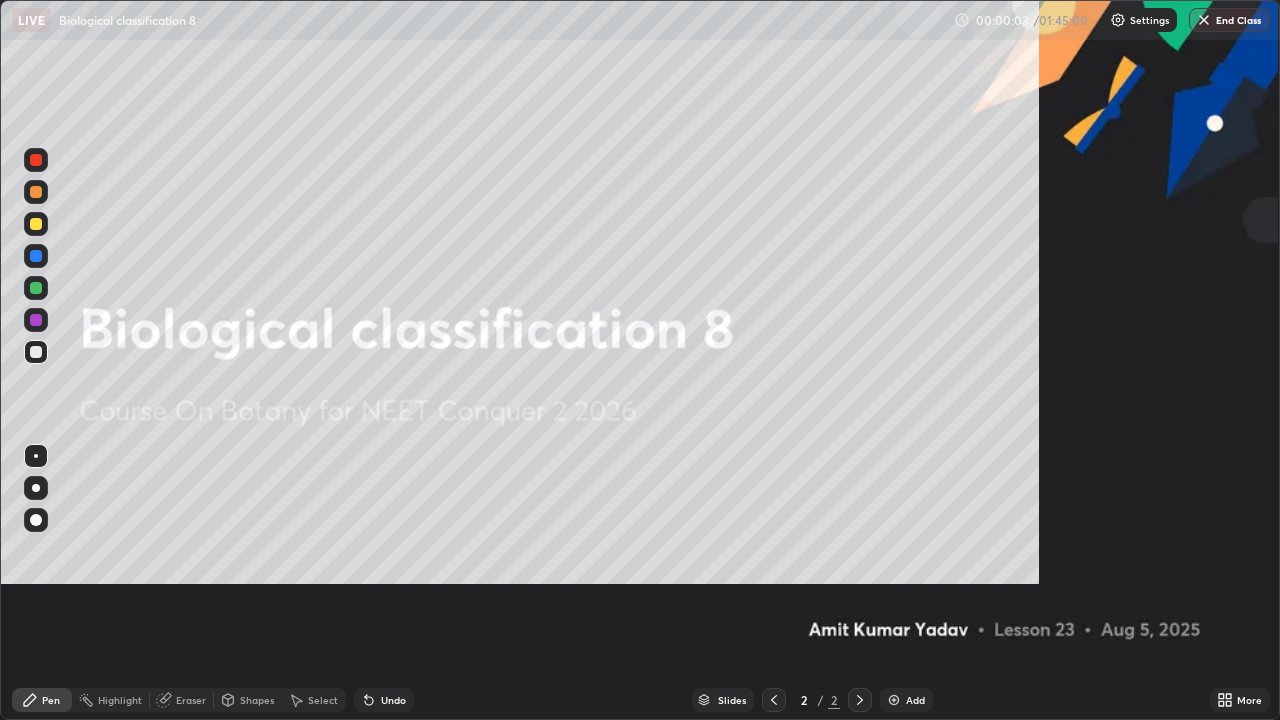 scroll, scrollTop: 99280, scrollLeft: 98720, axis: both 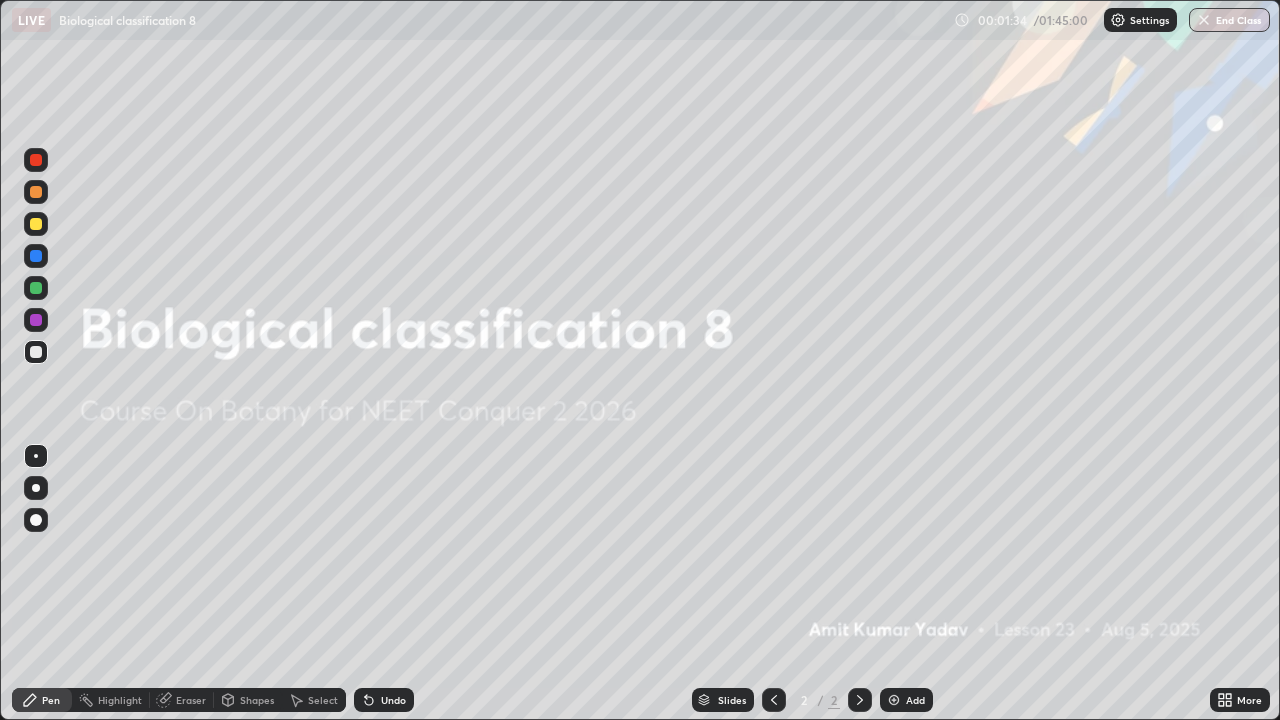 click on "Add" at bounding box center (915, 700) 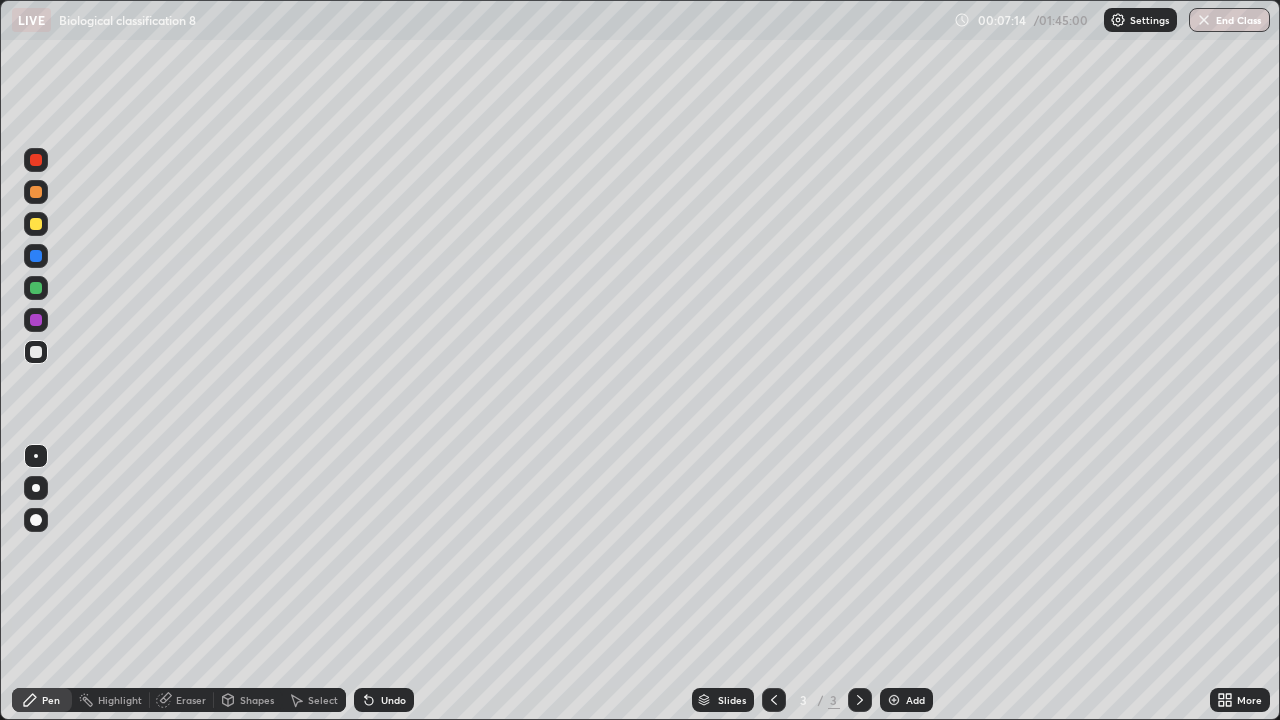 click on "Undo" at bounding box center [393, 700] 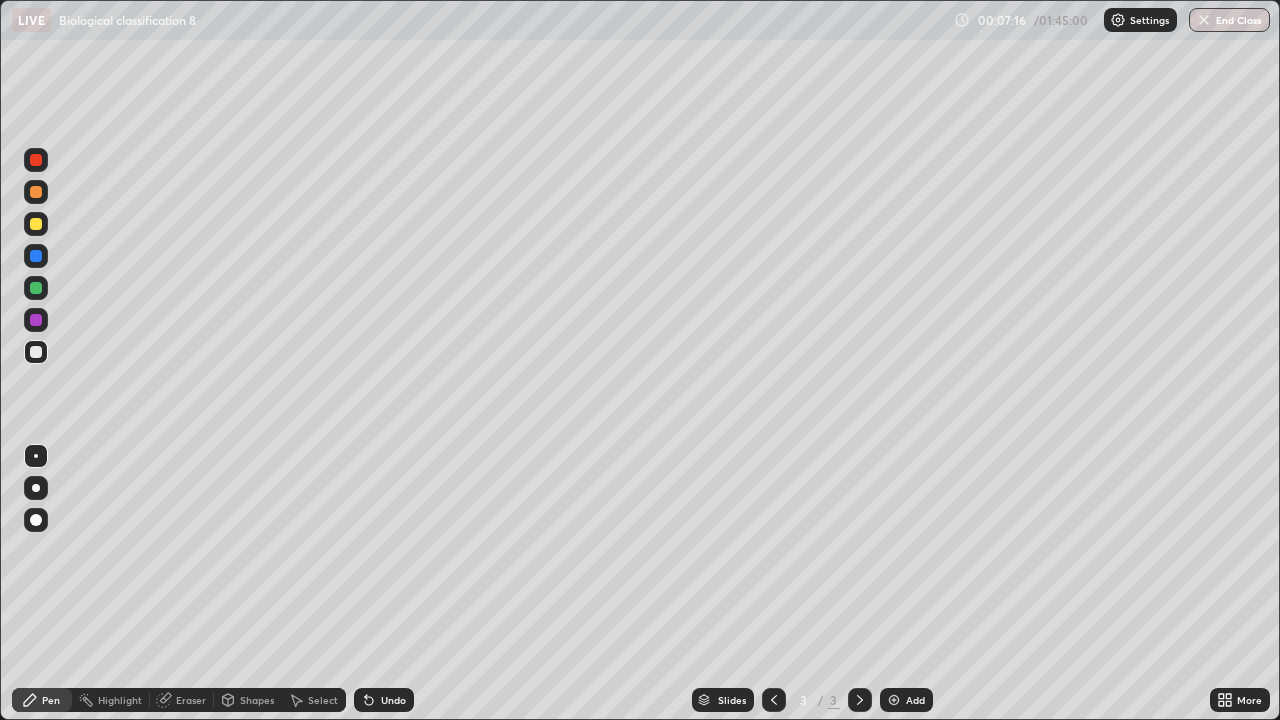 click on "Undo" at bounding box center (393, 700) 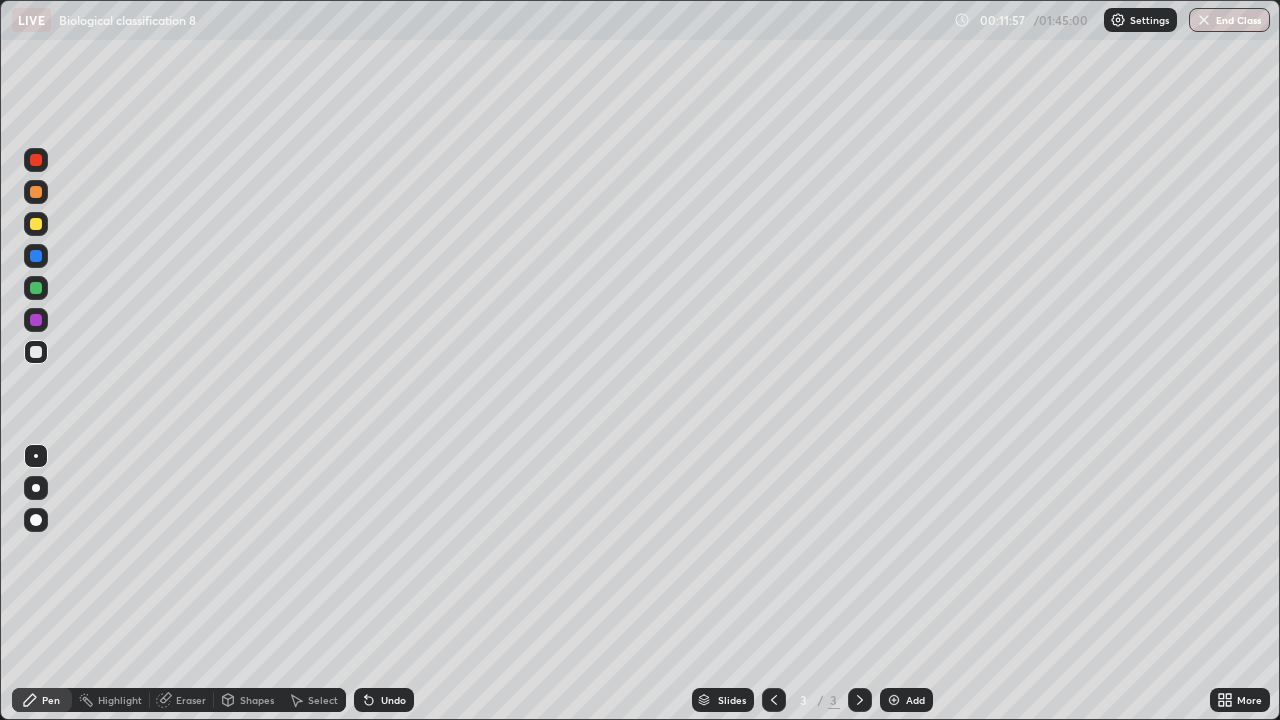 click on "Add" at bounding box center (906, 700) 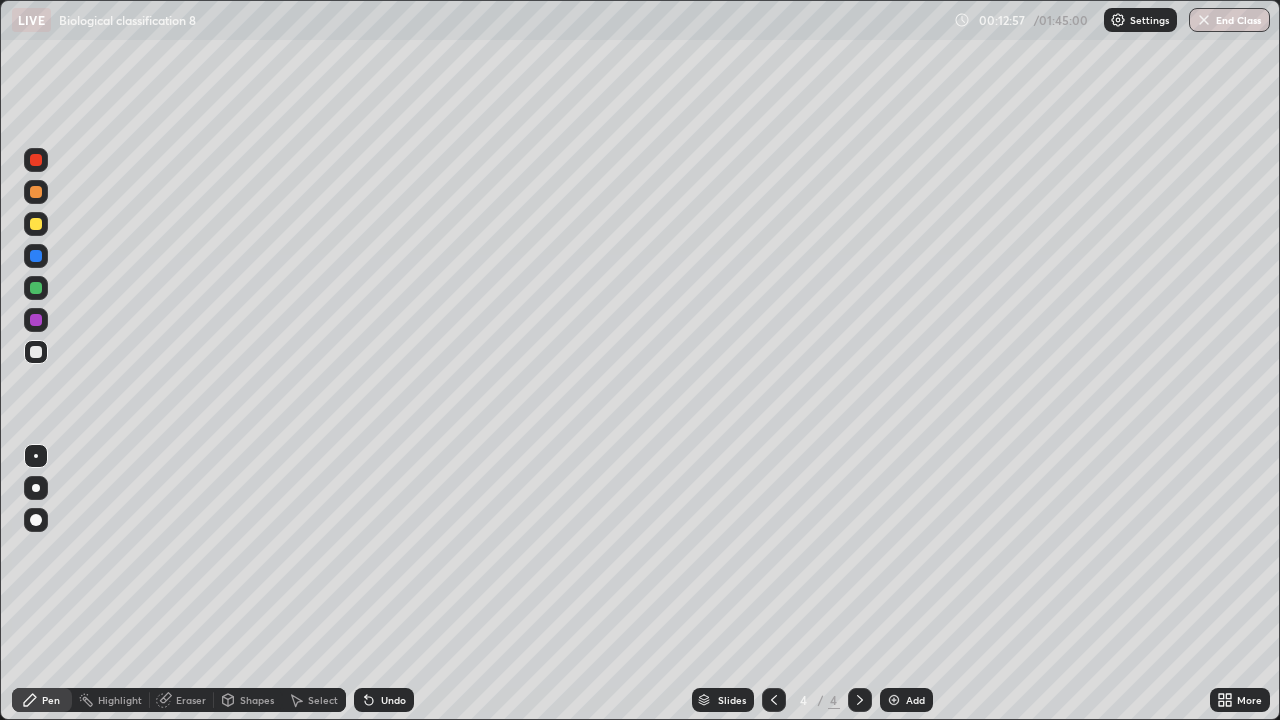 click on "Undo" at bounding box center (393, 700) 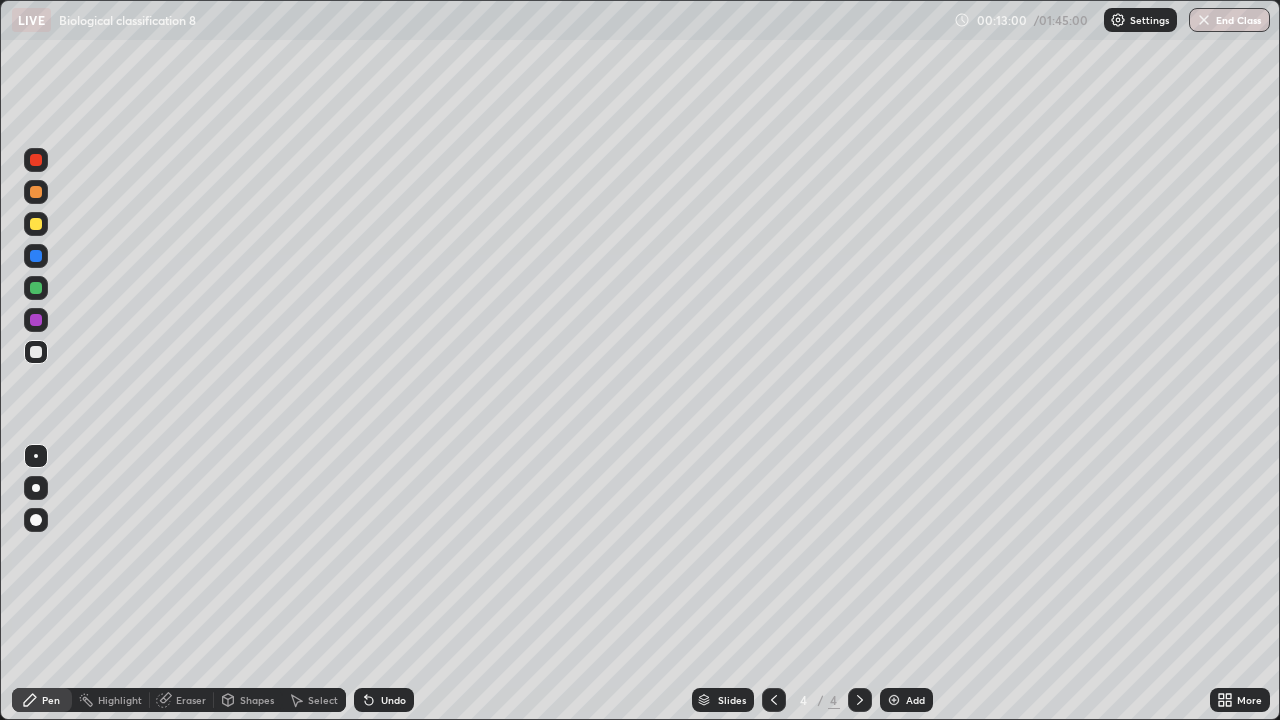 click on "Undo" at bounding box center (393, 700) 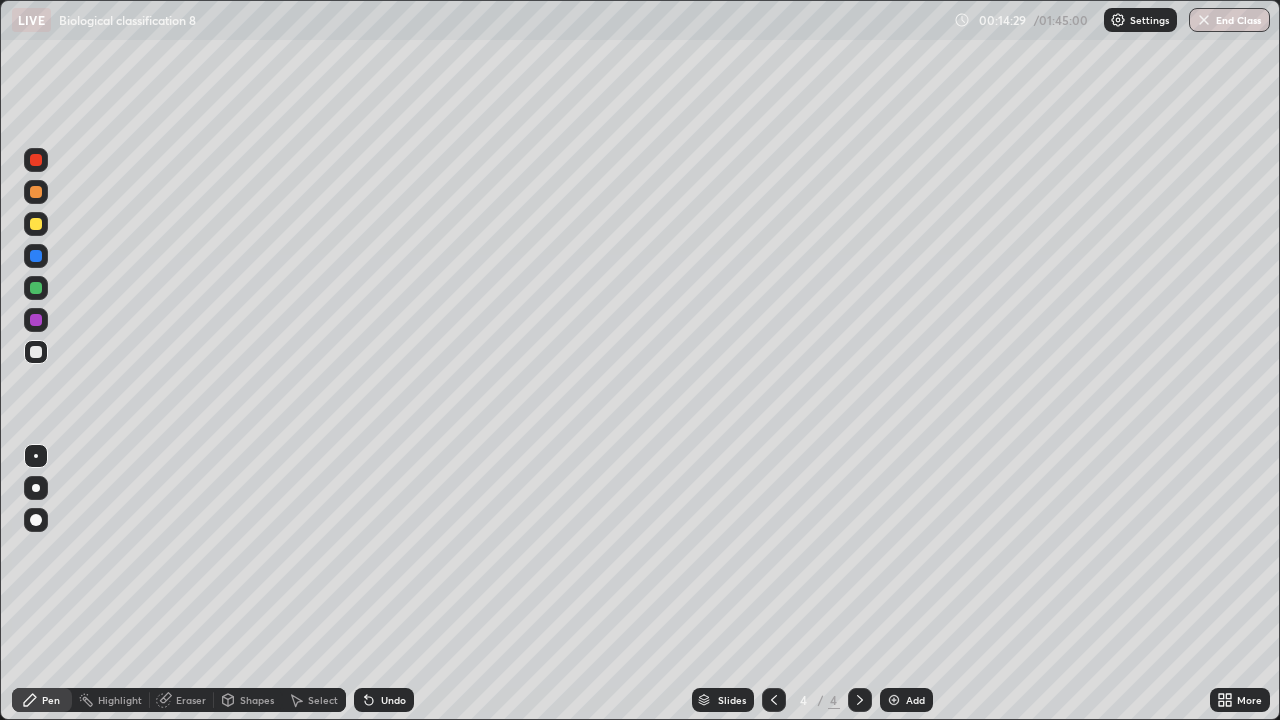 click on "Undo" at bounding box center [393, 700] 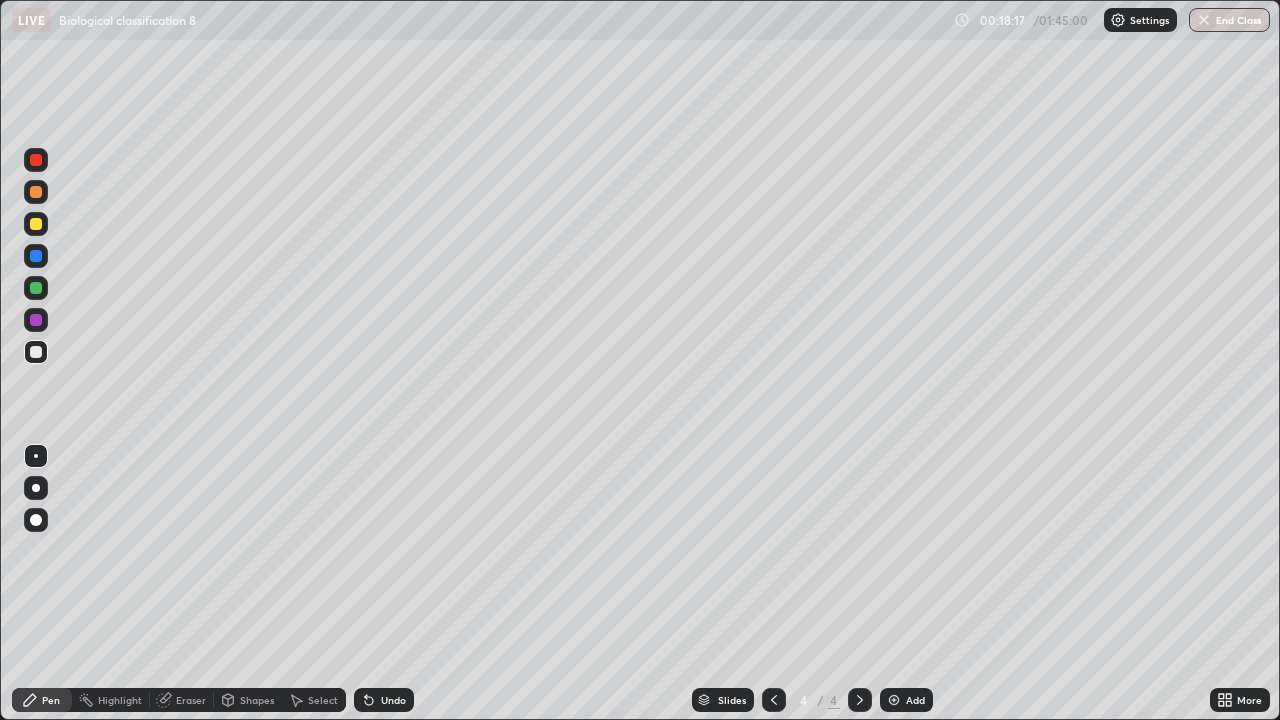 click on "Add" at bounding box center [915, 700] 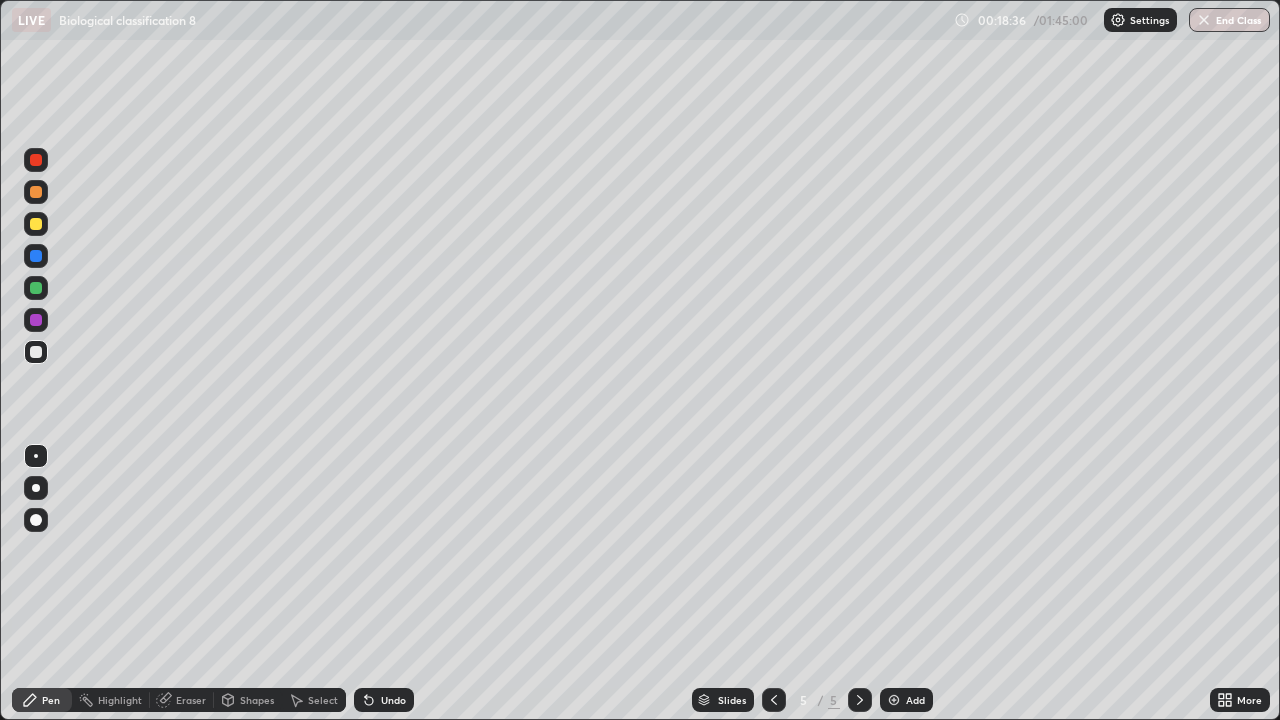 click on "Undo" at bounding box center (393, 700) 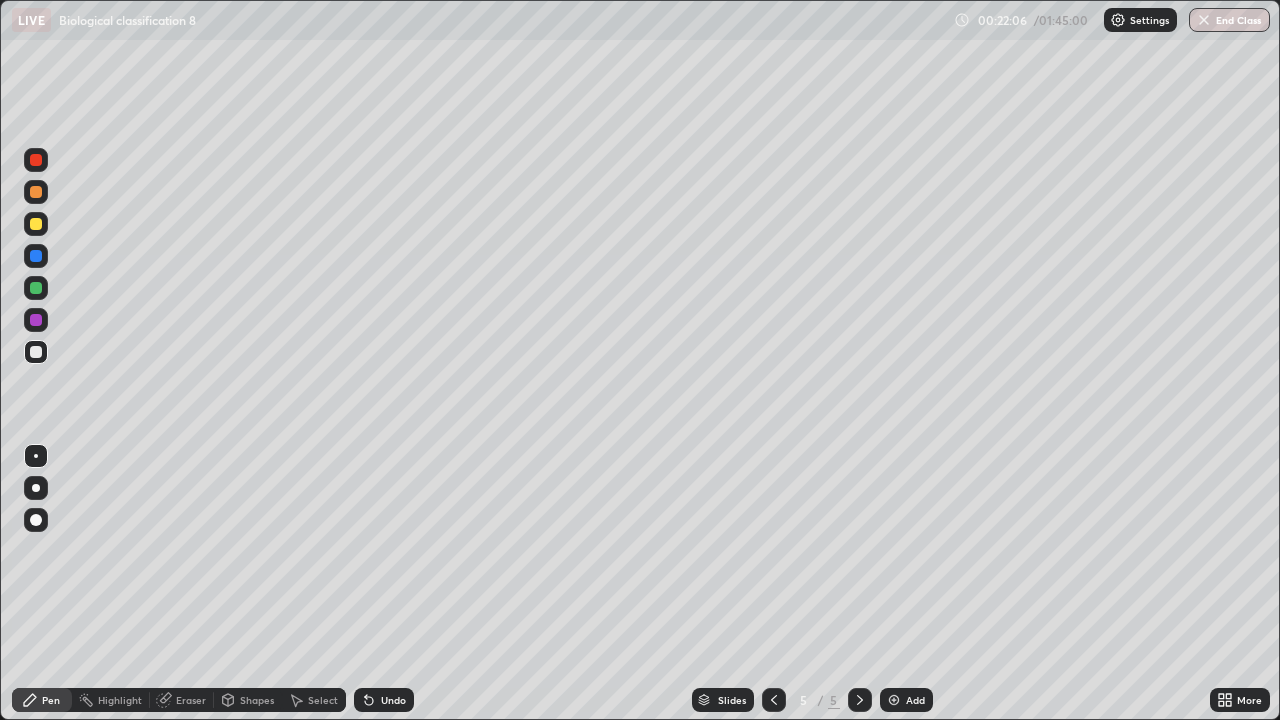 click on "Undo" at bounding box center [393, 700] 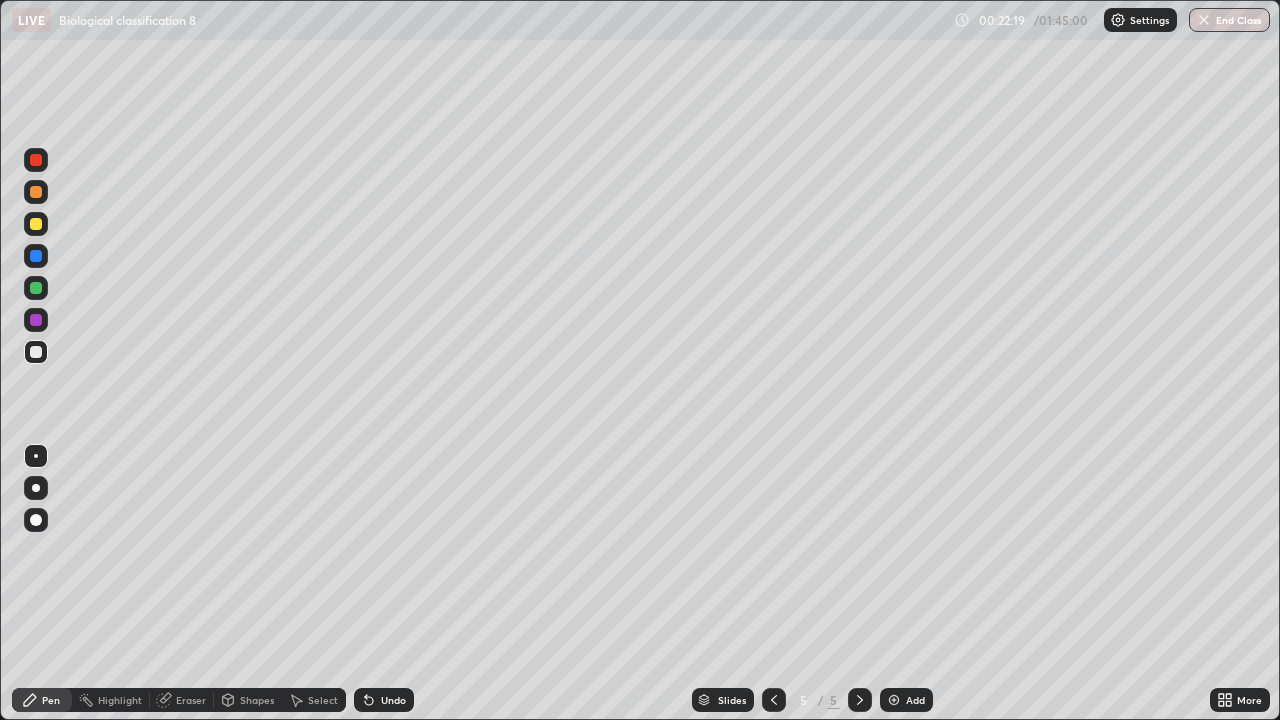 click on "Undo" at bounding box center [393, 700] 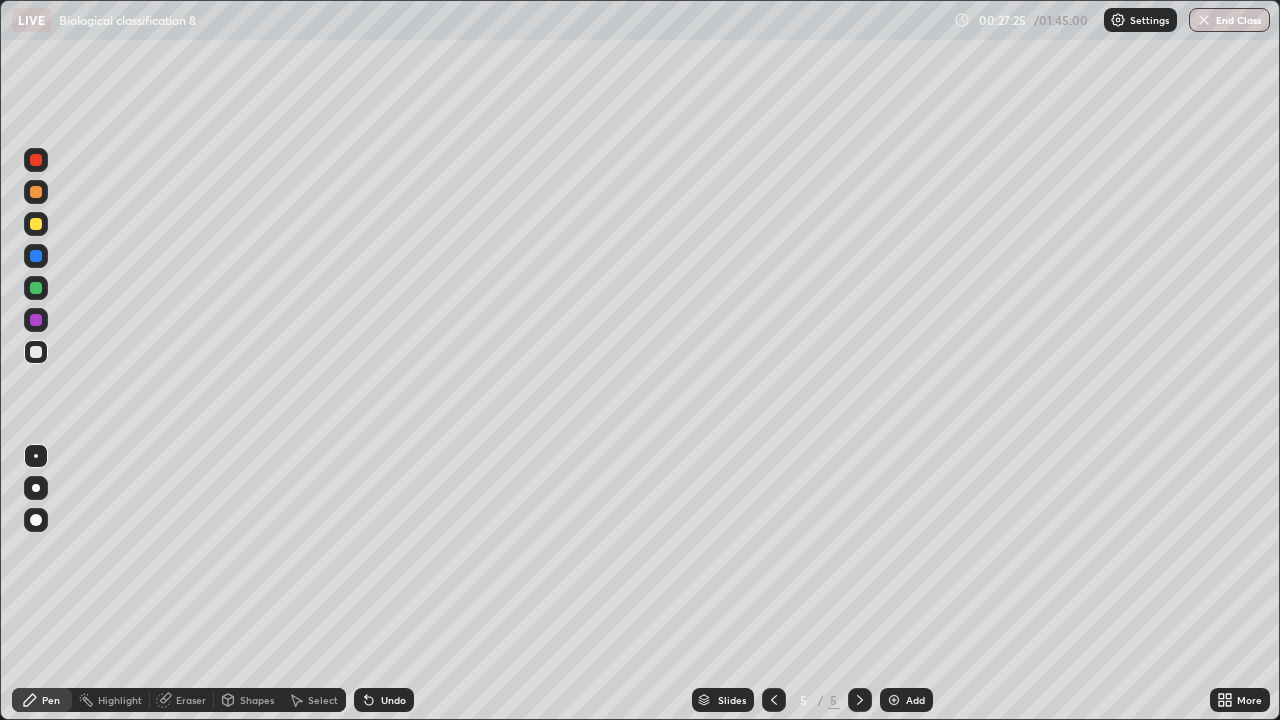 click on "Add" at bounding box center [906, 700] 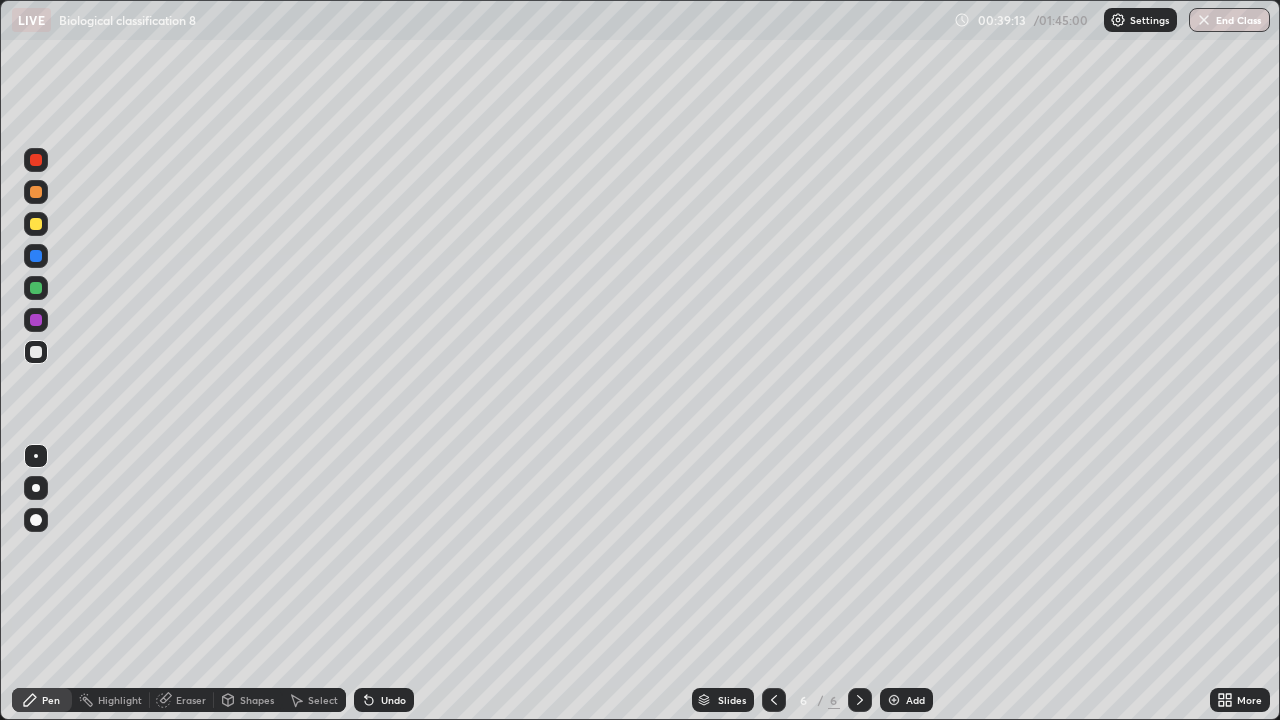 click on "Add" at bounding box center [915, 700] 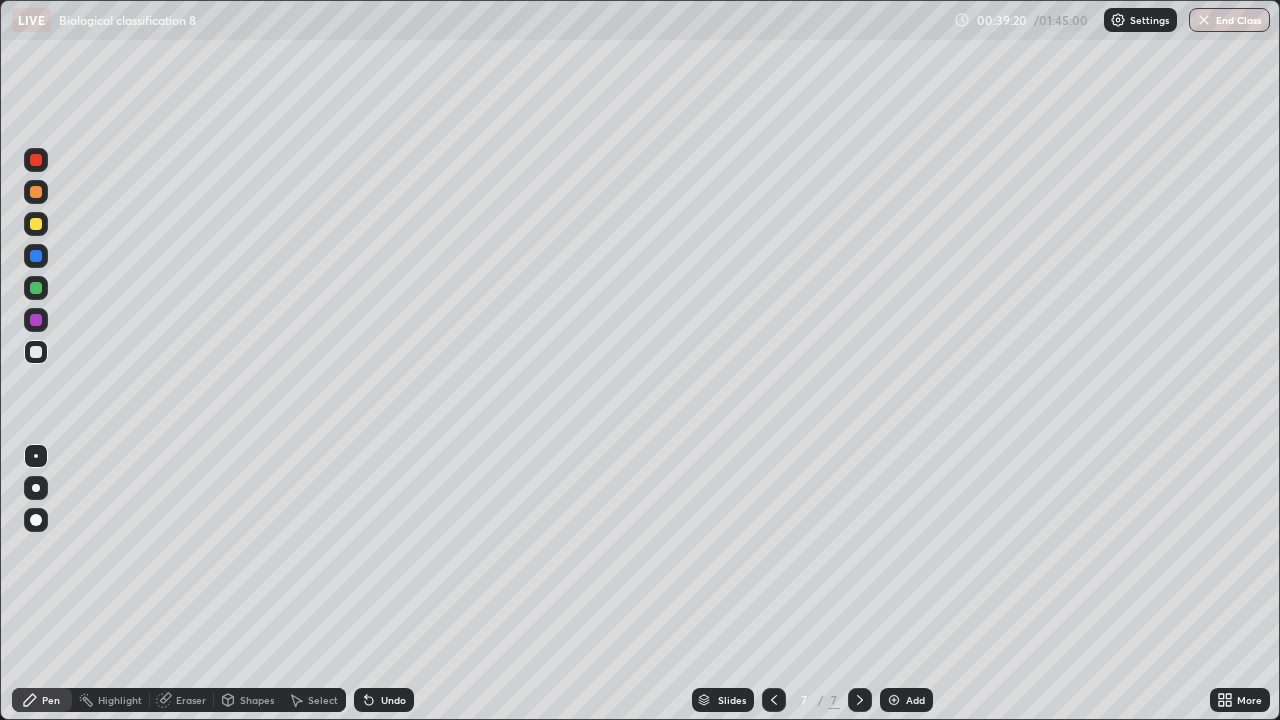 click on "Undo" at bounding box center (384, 700) 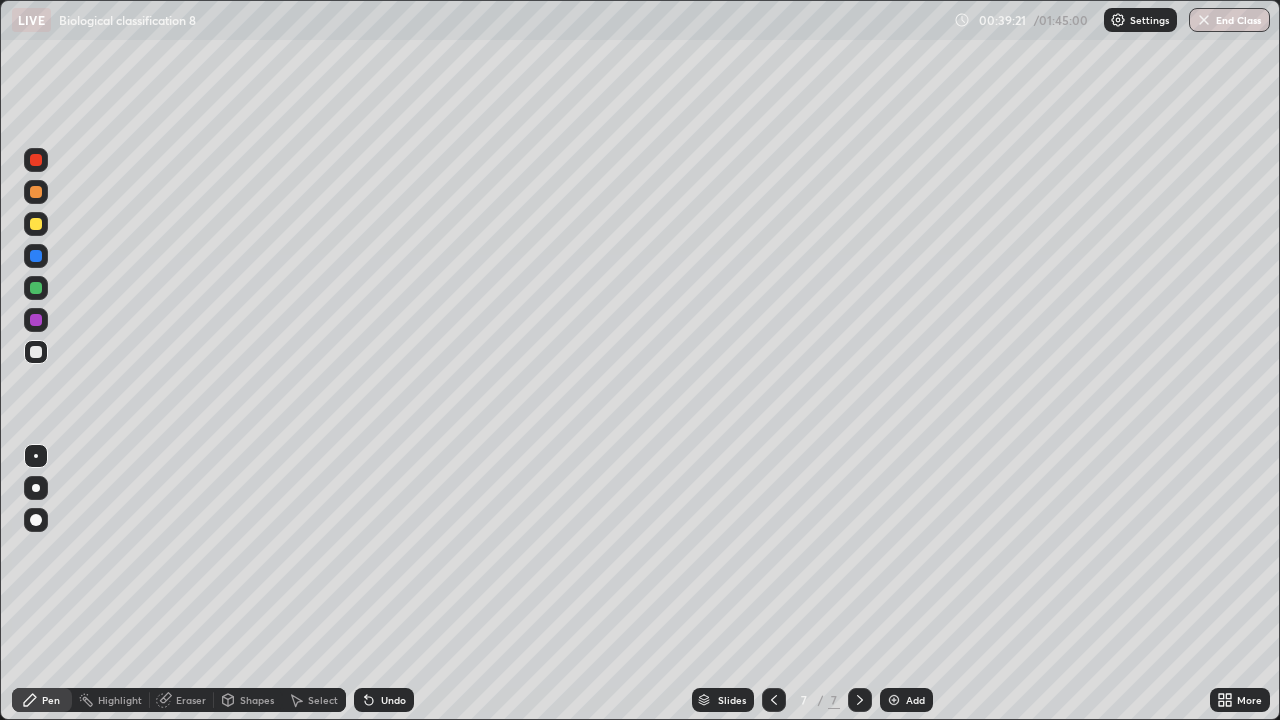 click on "Undo" at bounding box center (393, 700) 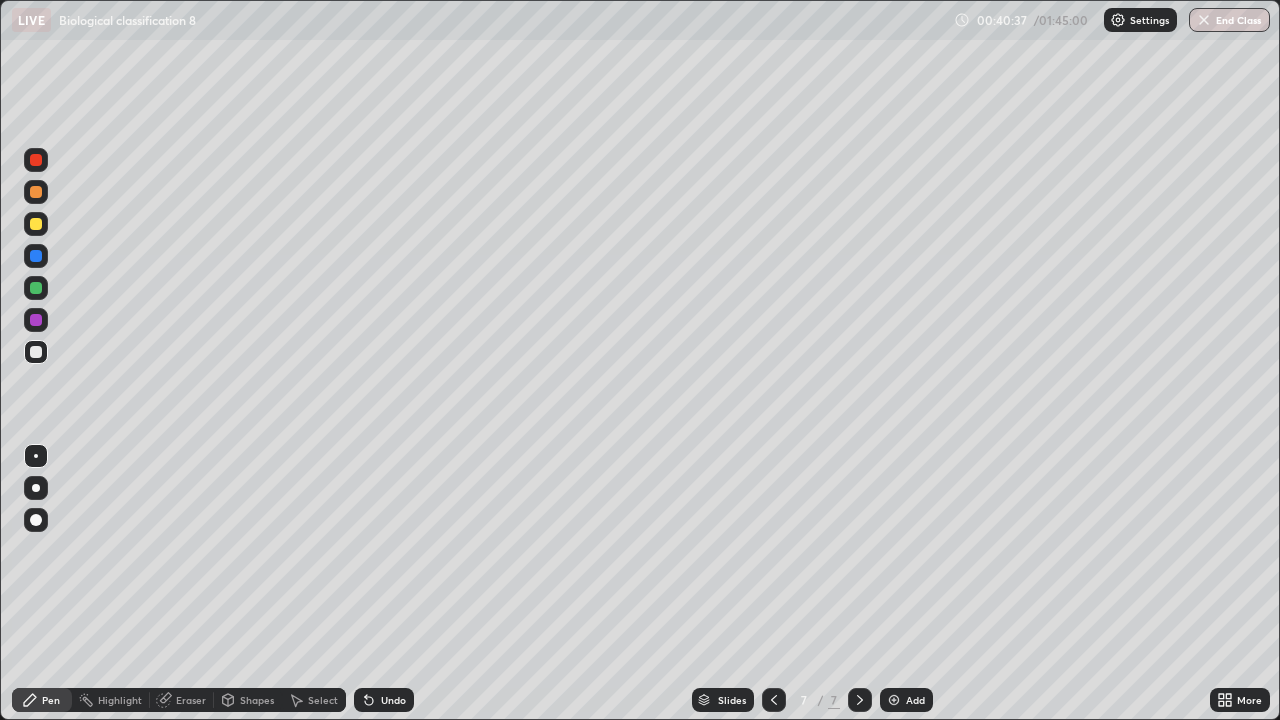 click on "Undo" at bounding box center [393, 700] 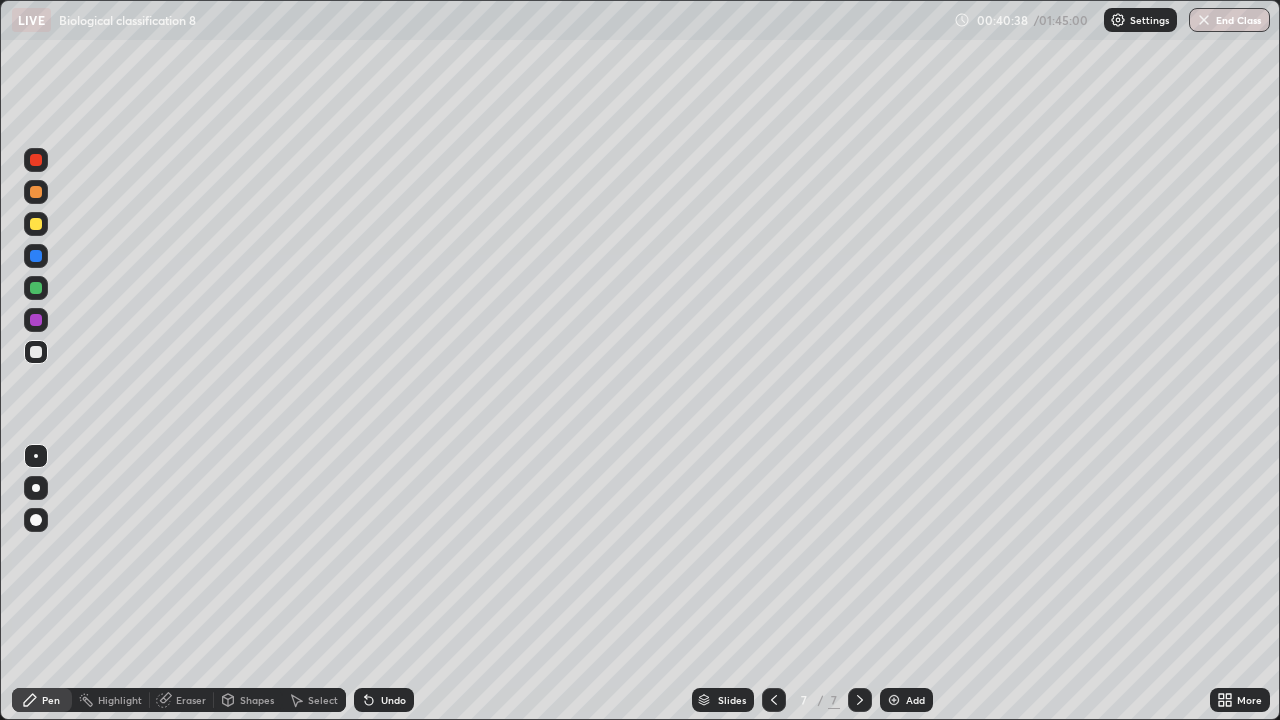 click on "Undo" at bounding box center [393, 700] 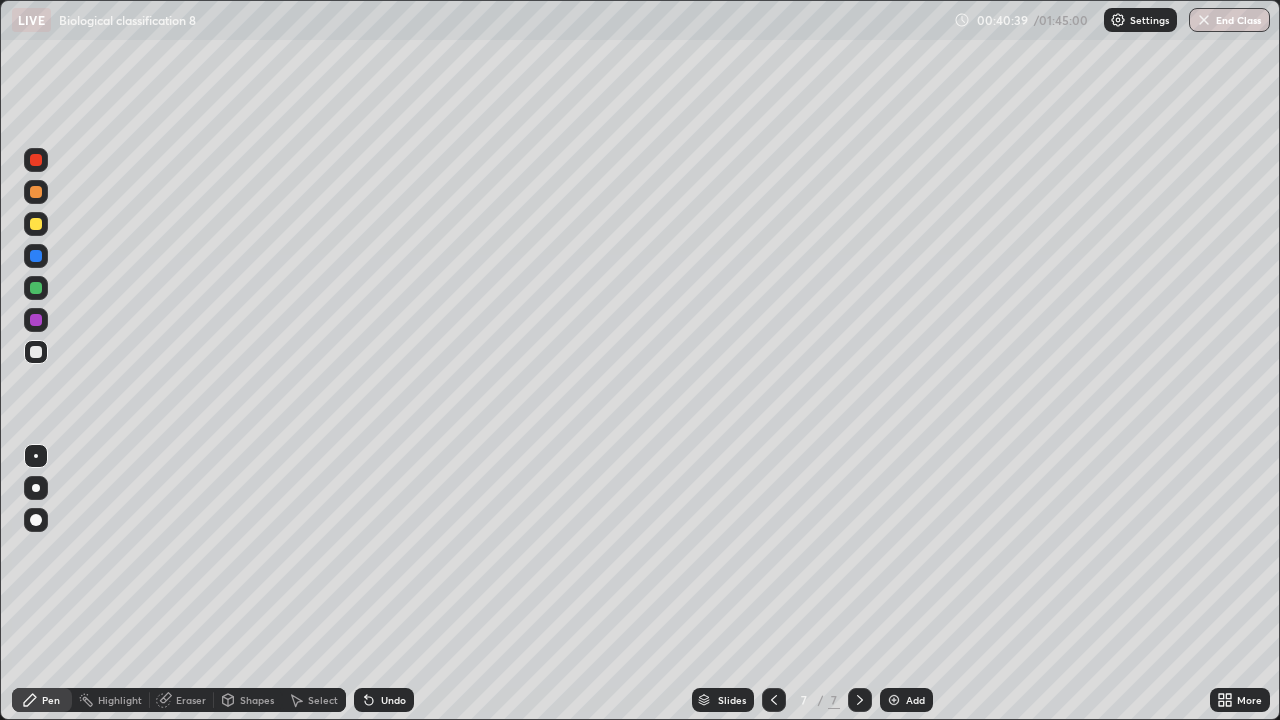click on "Undo" at bounding box center [393, 700] 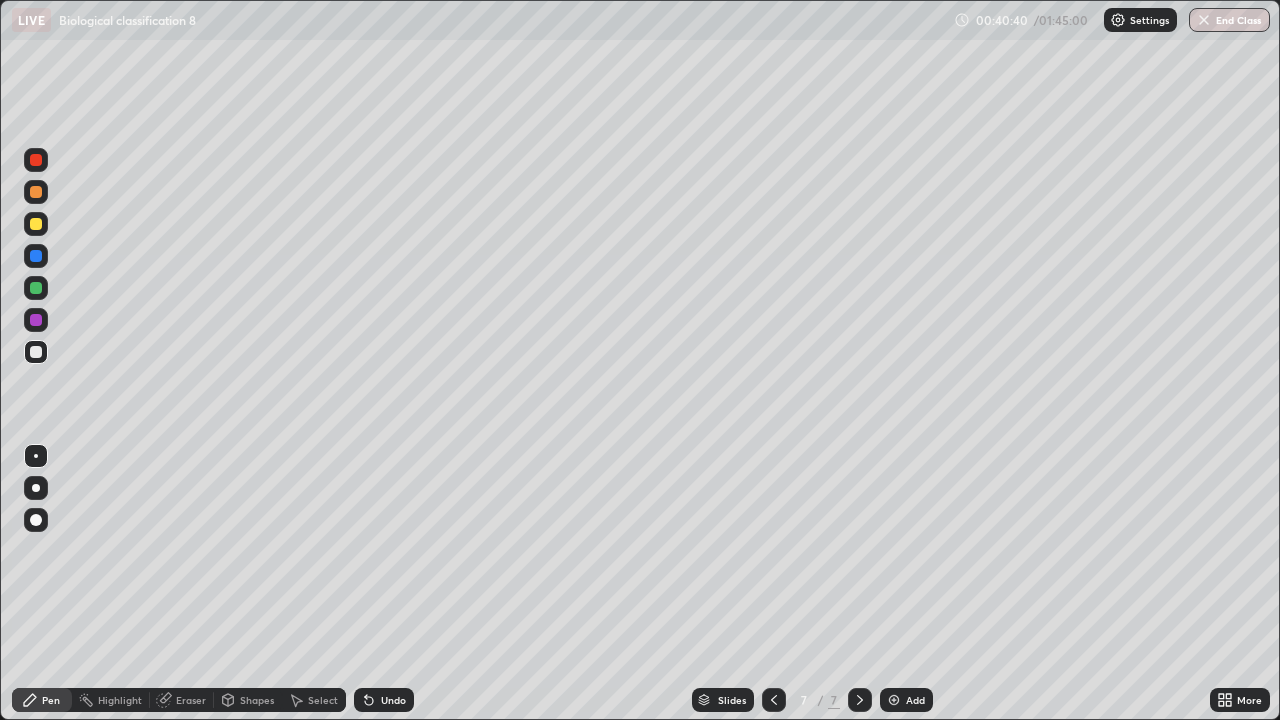 click on "Undo" at bounding box center [393, 700] 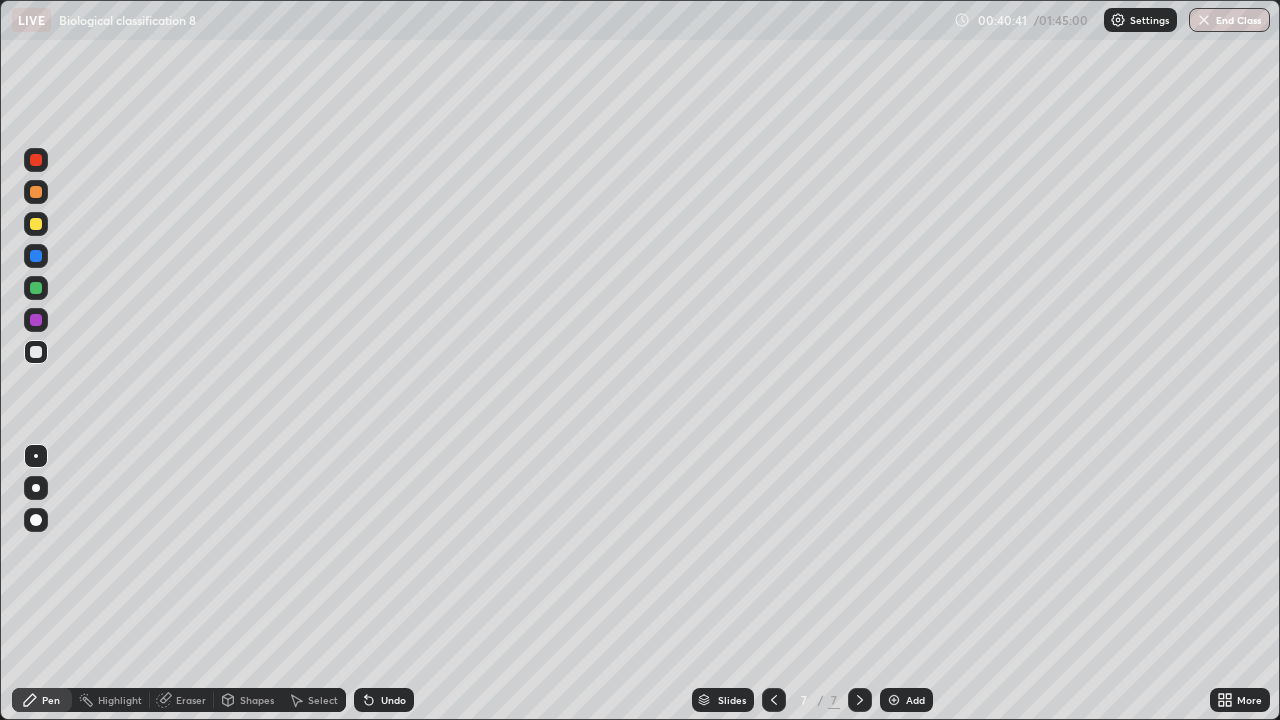 click on "Undo" at bounding box center (393, 700) 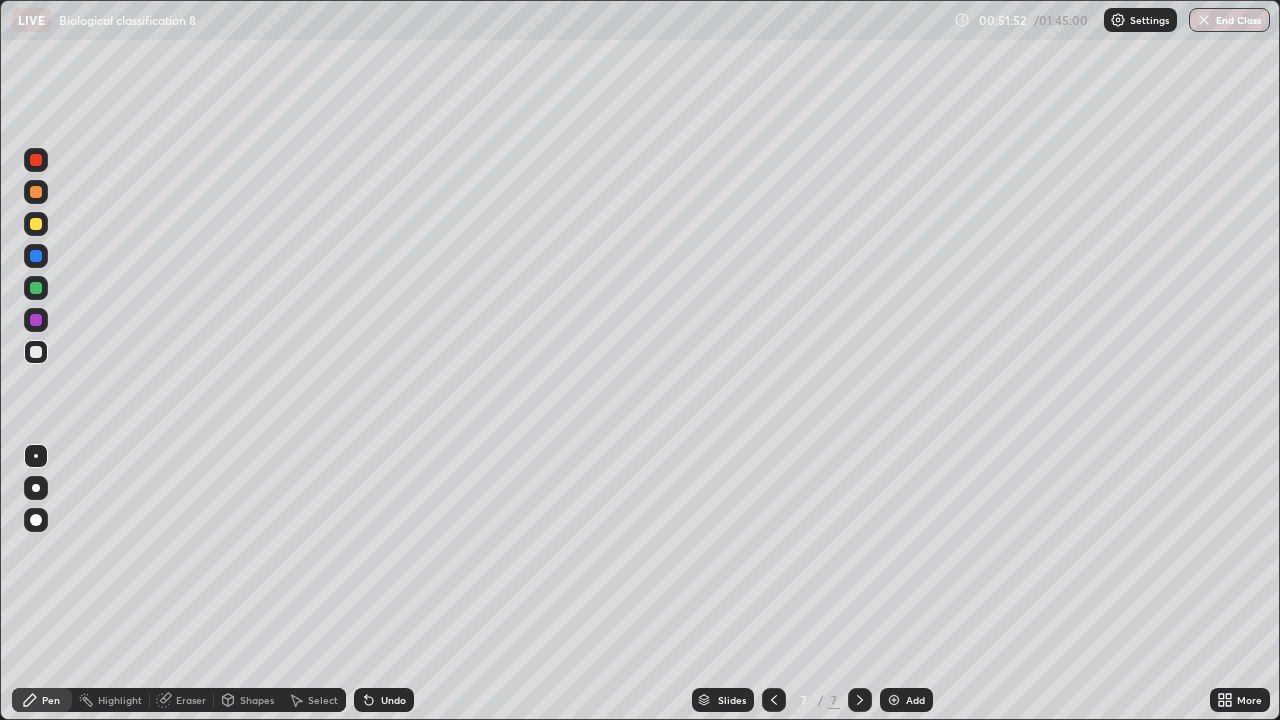 click at bounding box center [894, 700] 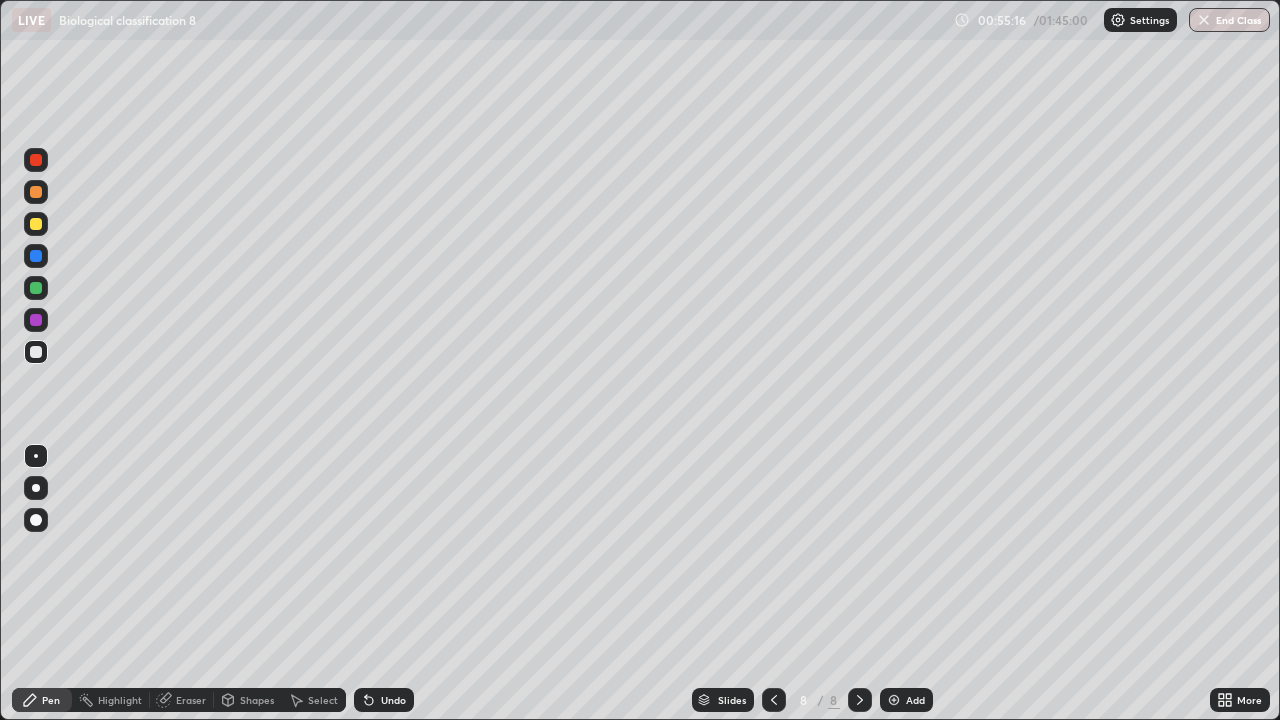 click on "Undo" at bounding box center [384, 700] 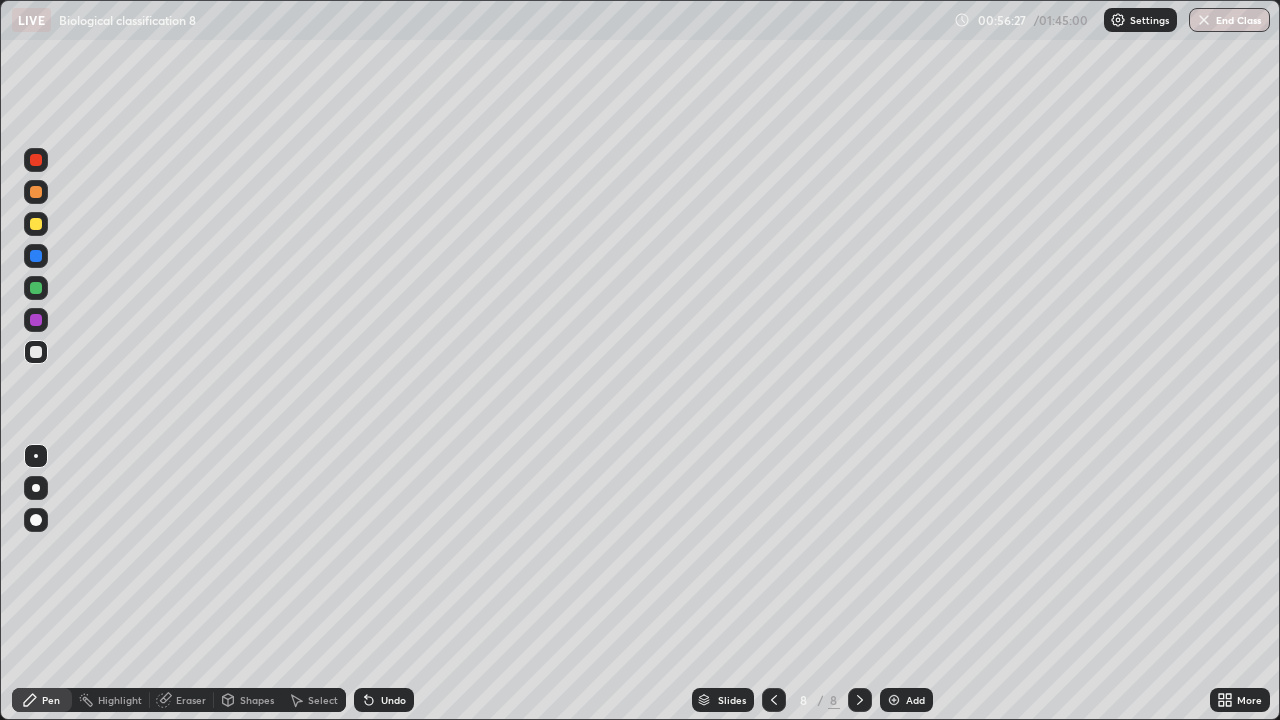 click on "Undo" at bounding box center (393, 700) 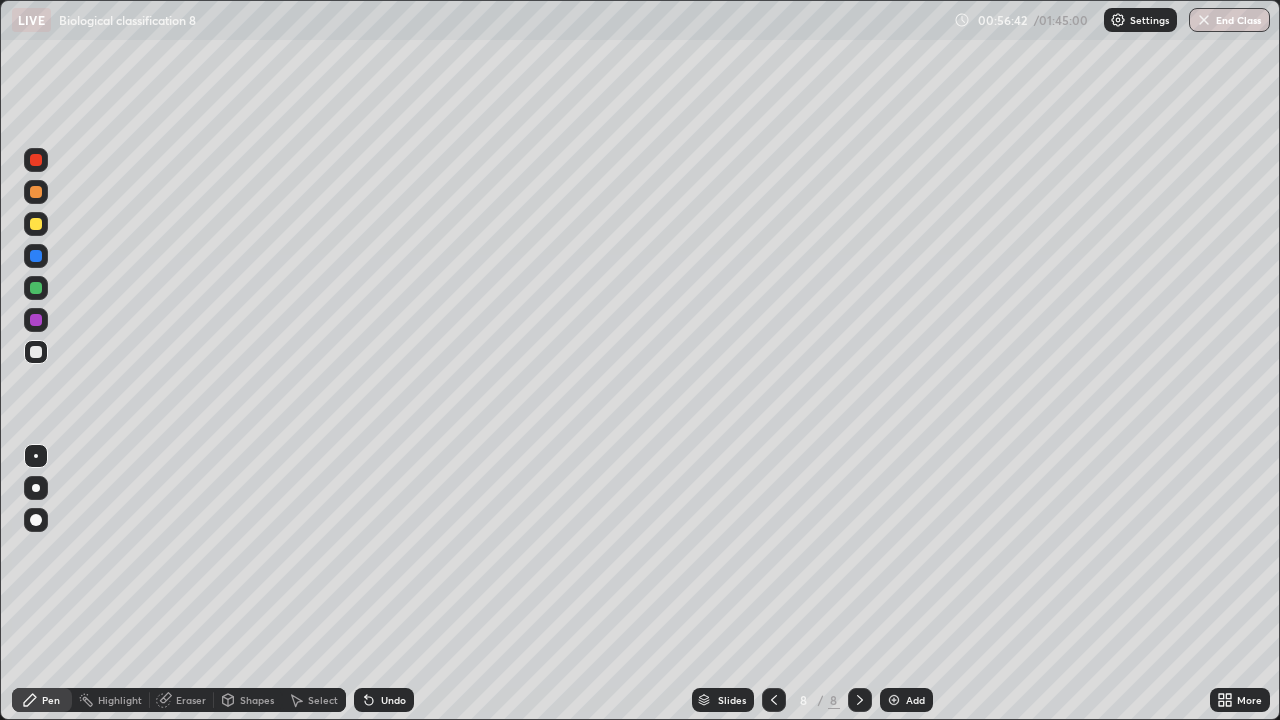 click on "Eraser" at bounding box center [182, 700] 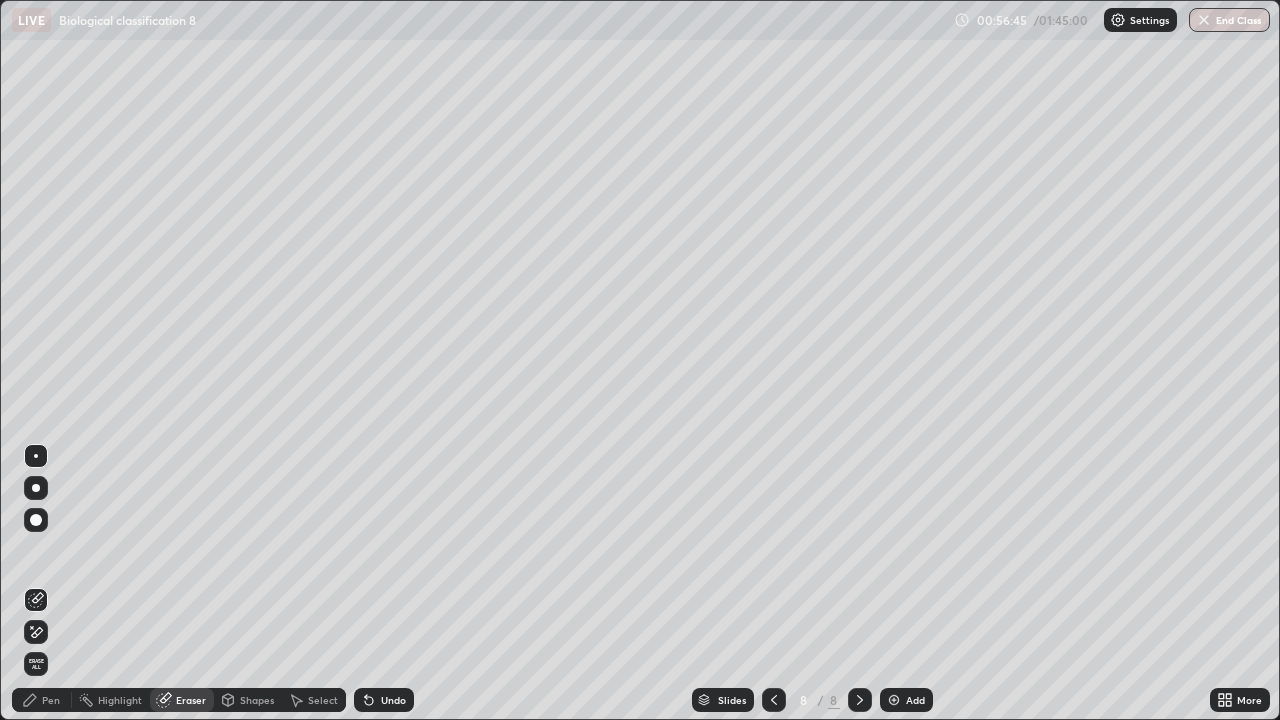 click on "Pen" at bounding box center (42, 700) 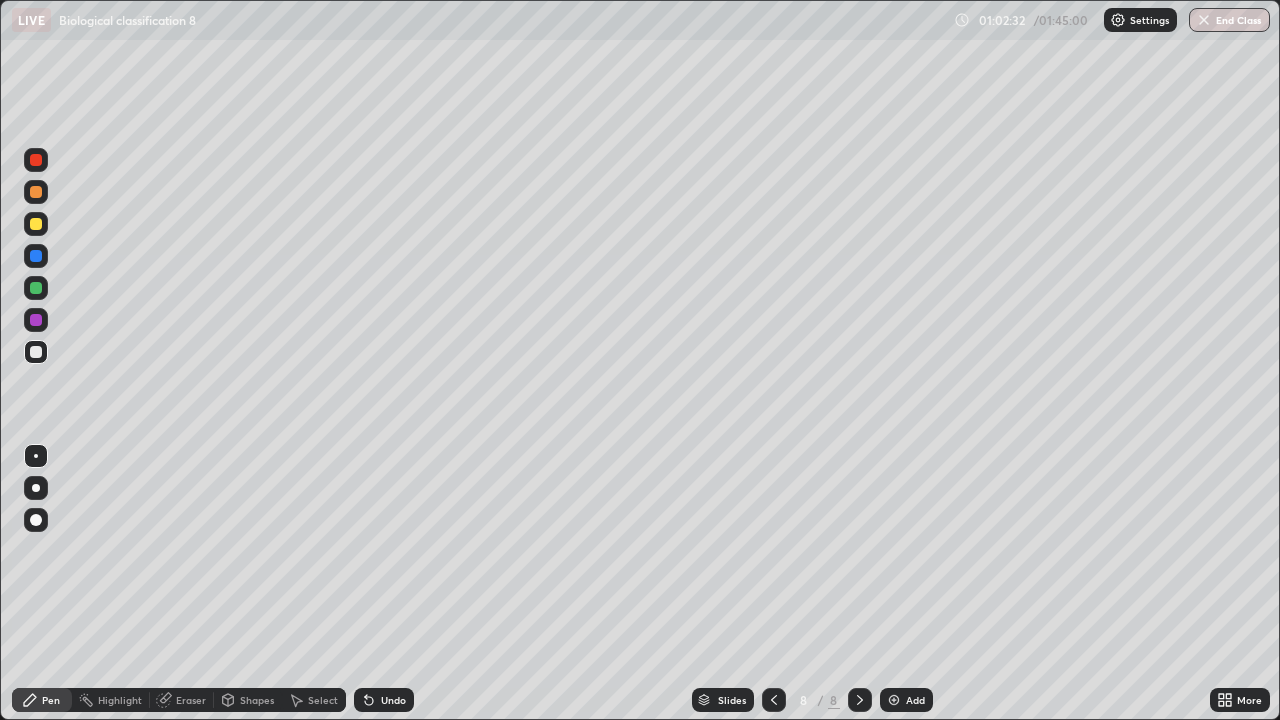 click at bounding box center [894, 700] 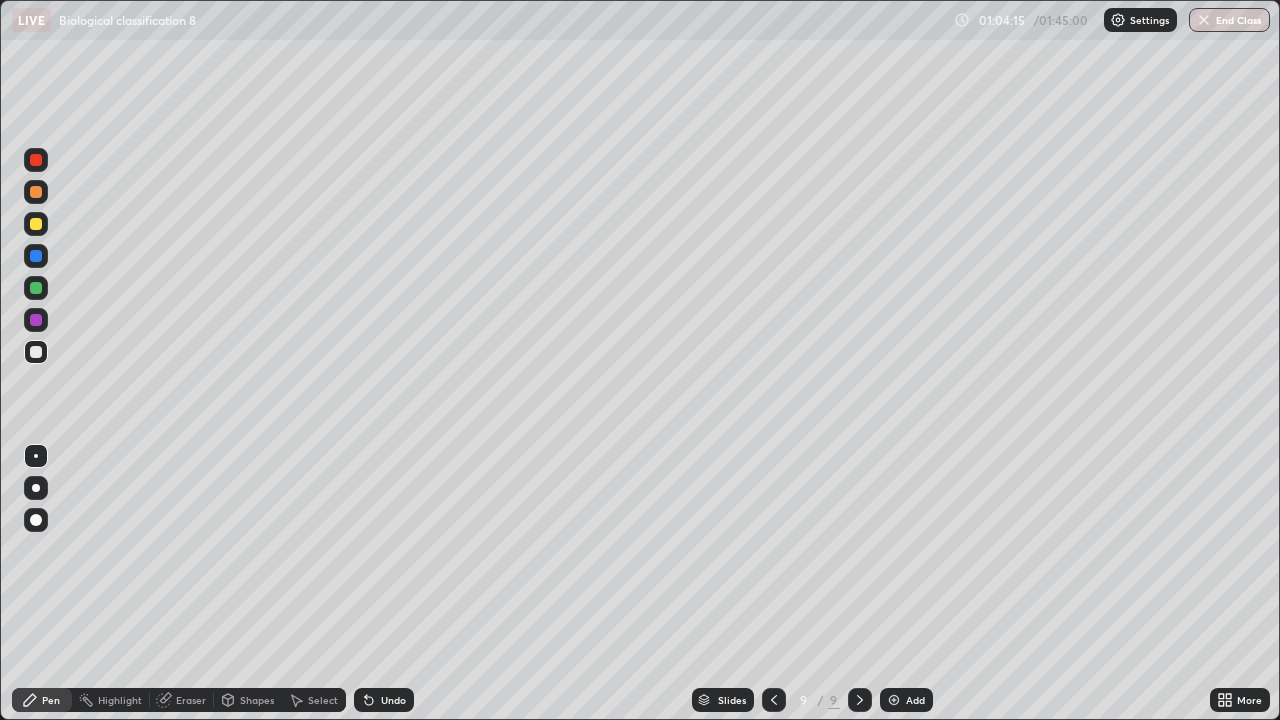 click on "Erase all" at bounding box center (36, 360) 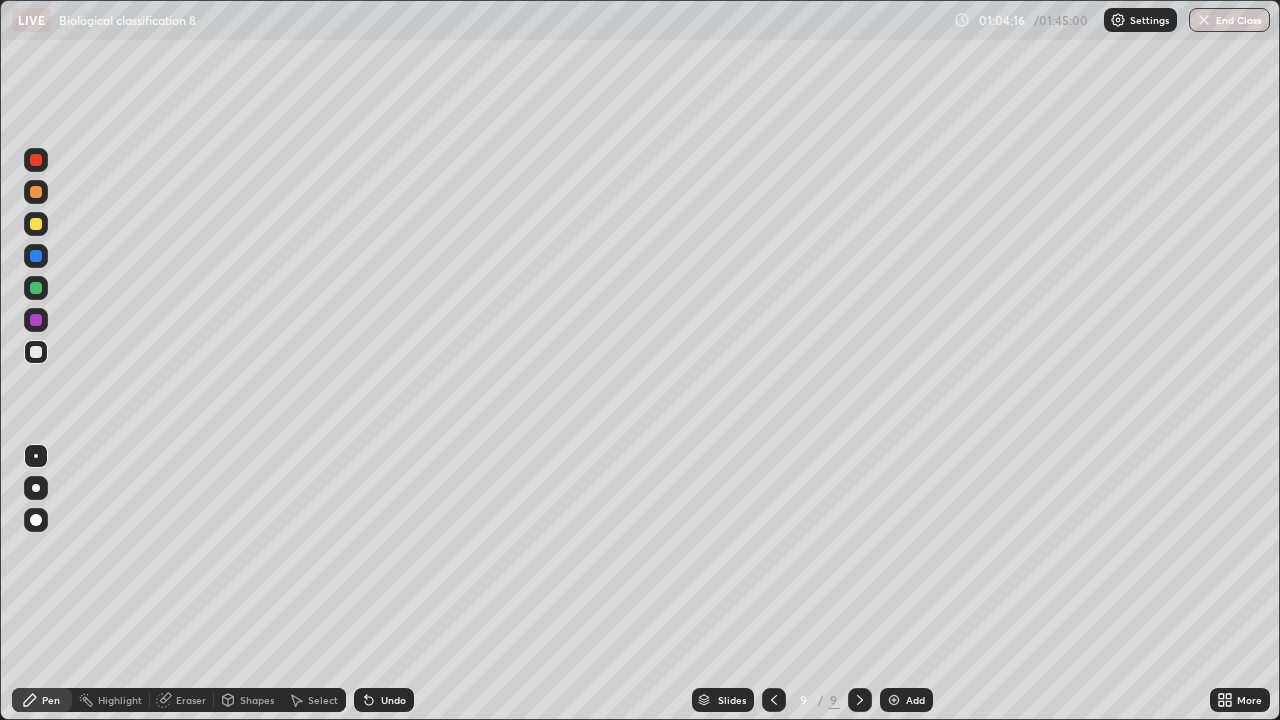 click at bounding box center [36, 288] 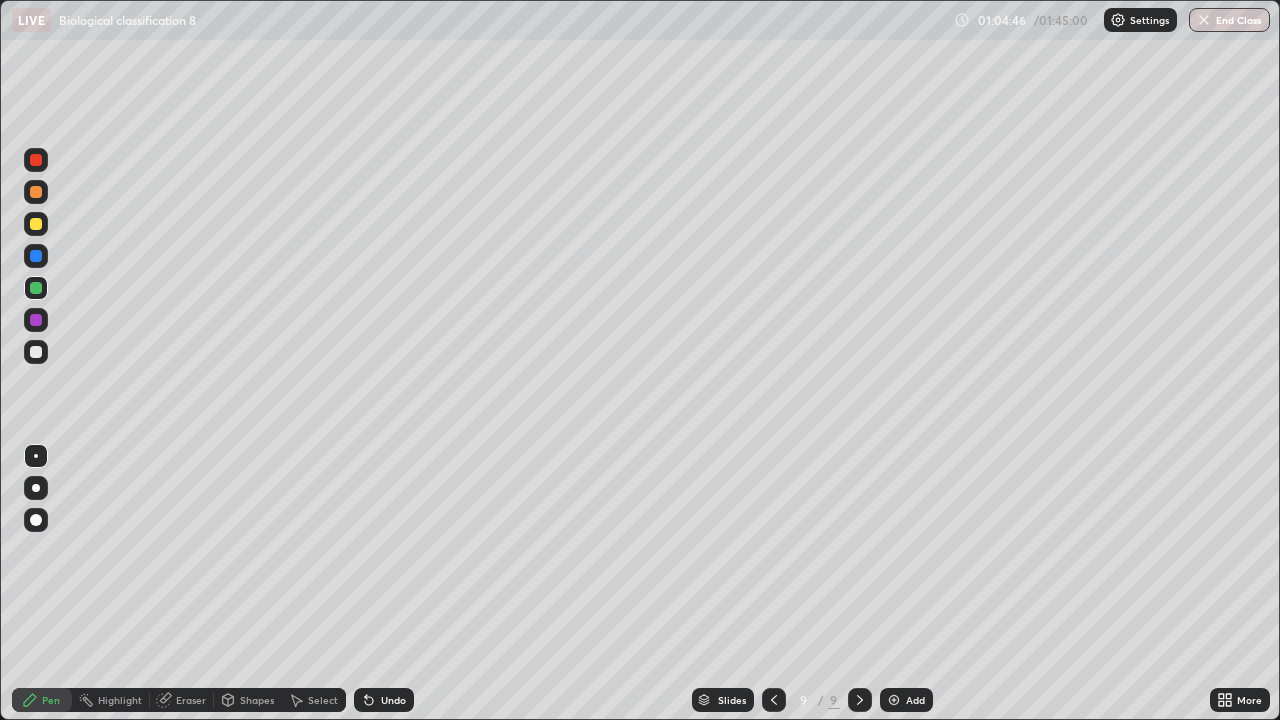click at bounding box center (36, 352) 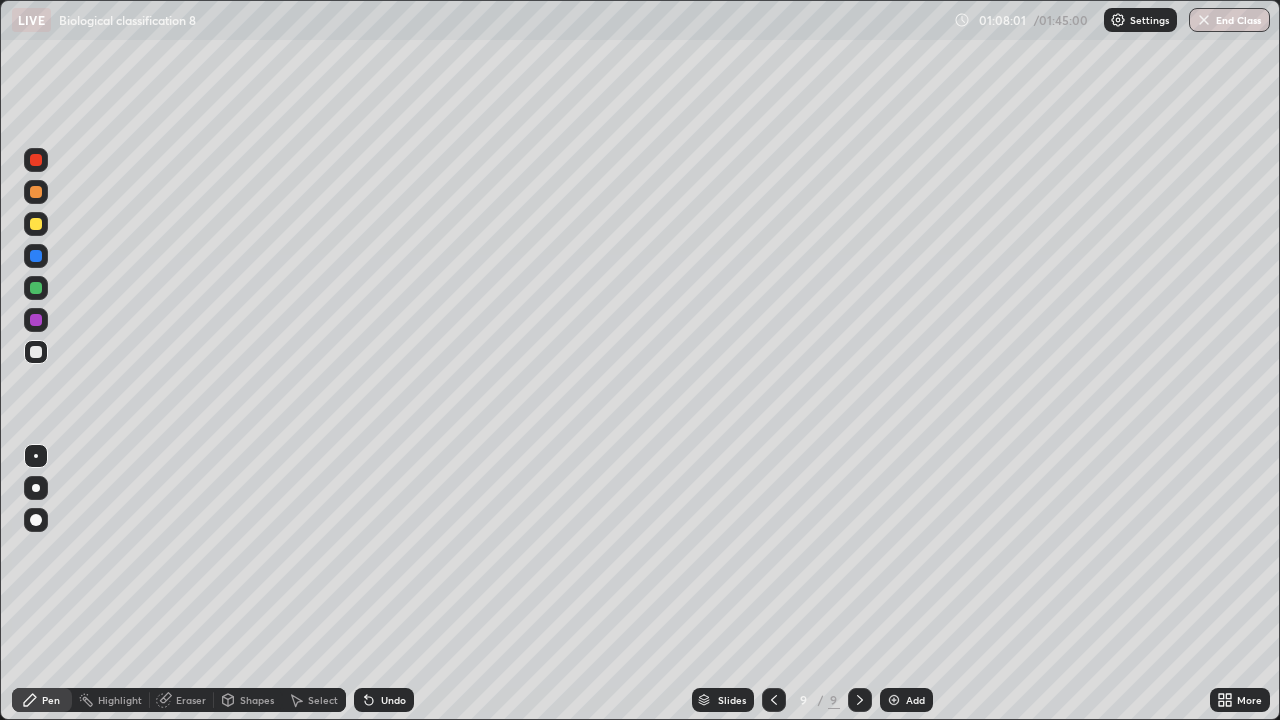 click on "Undo" at bounding box center (393, 700) 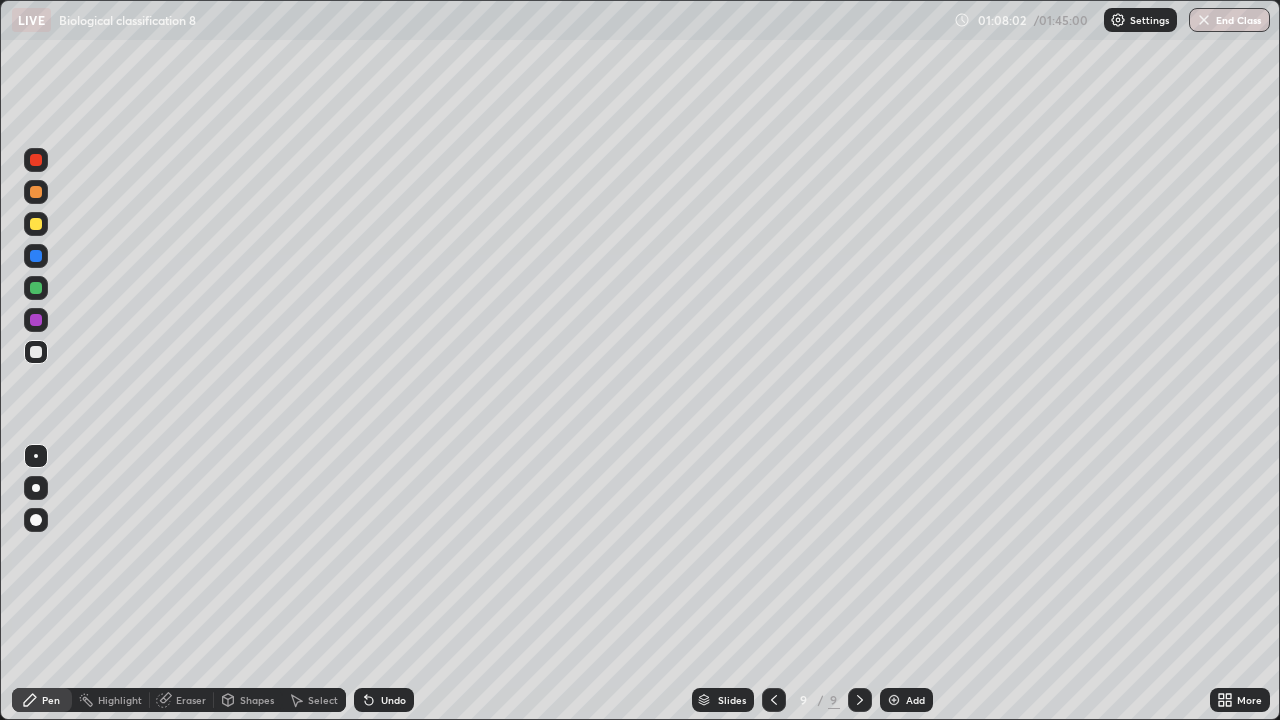 click on "Slides 9 / 9 Add" at bounding box center (812, 700) 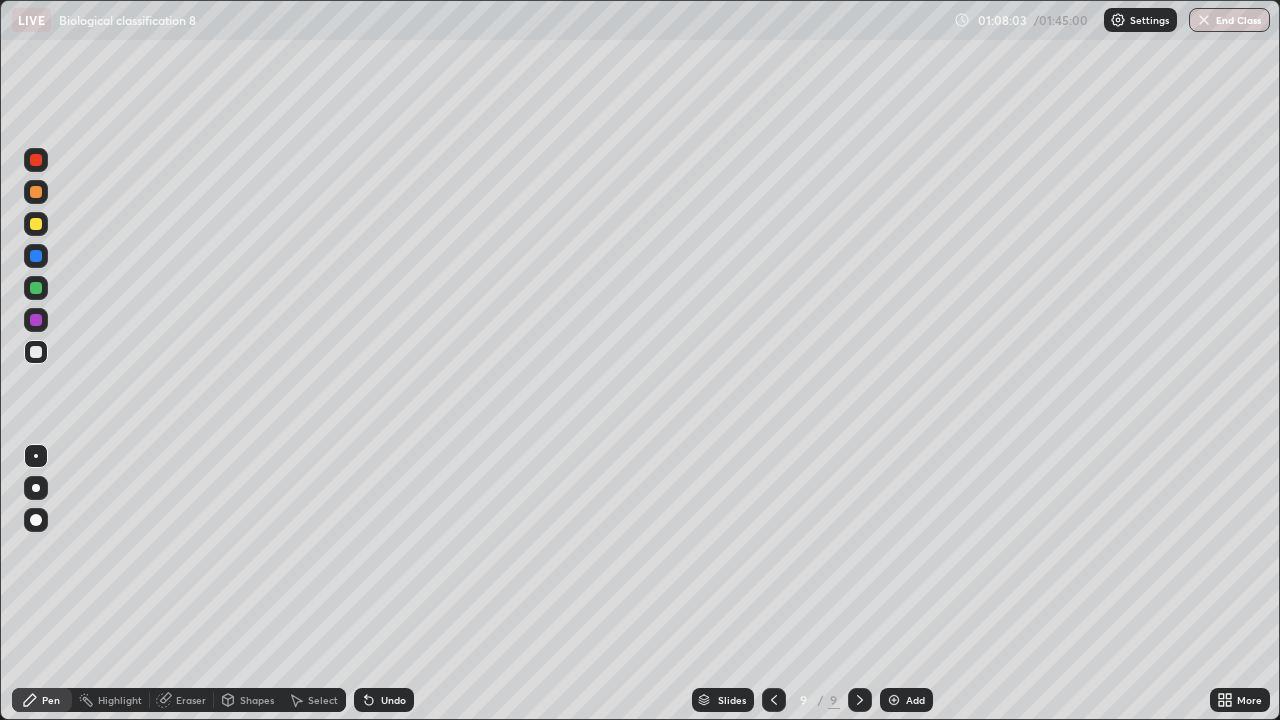 click on "Undo" at bounding box center [384, 700] 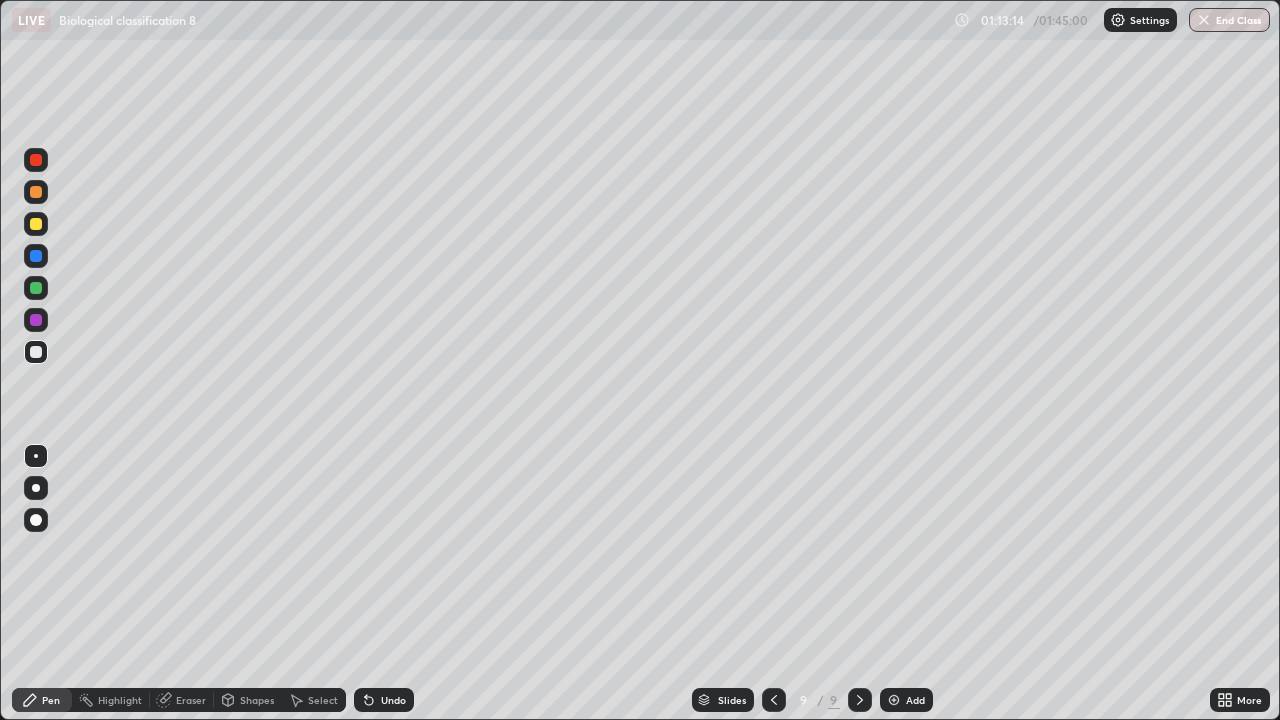 click on "Add" at bounding box center [915, 700] 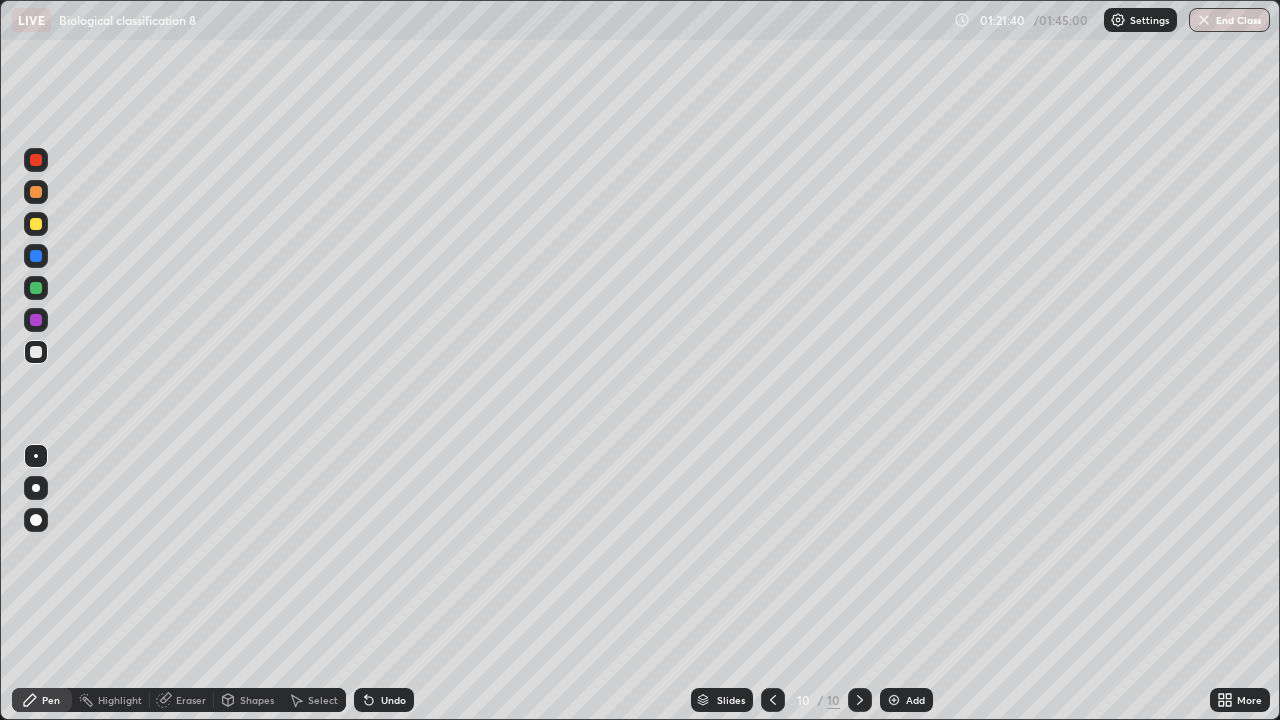click on "Add" at bounding box center [906, 700] 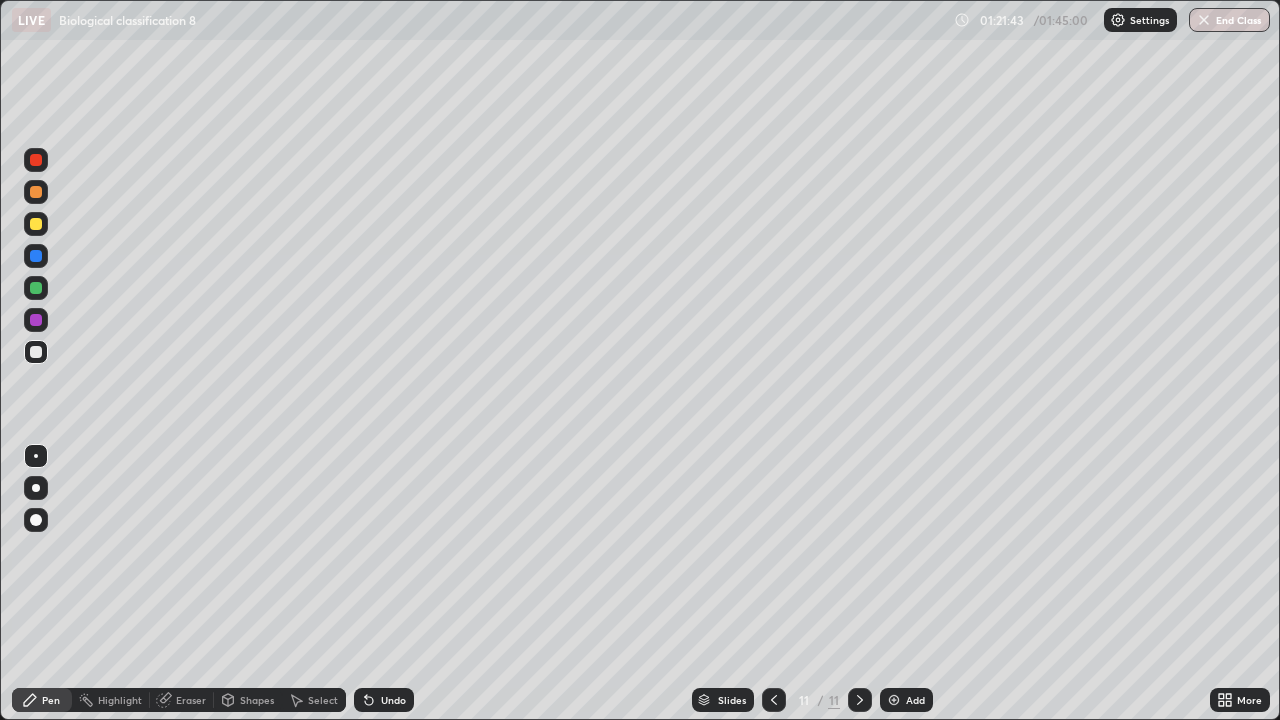 click 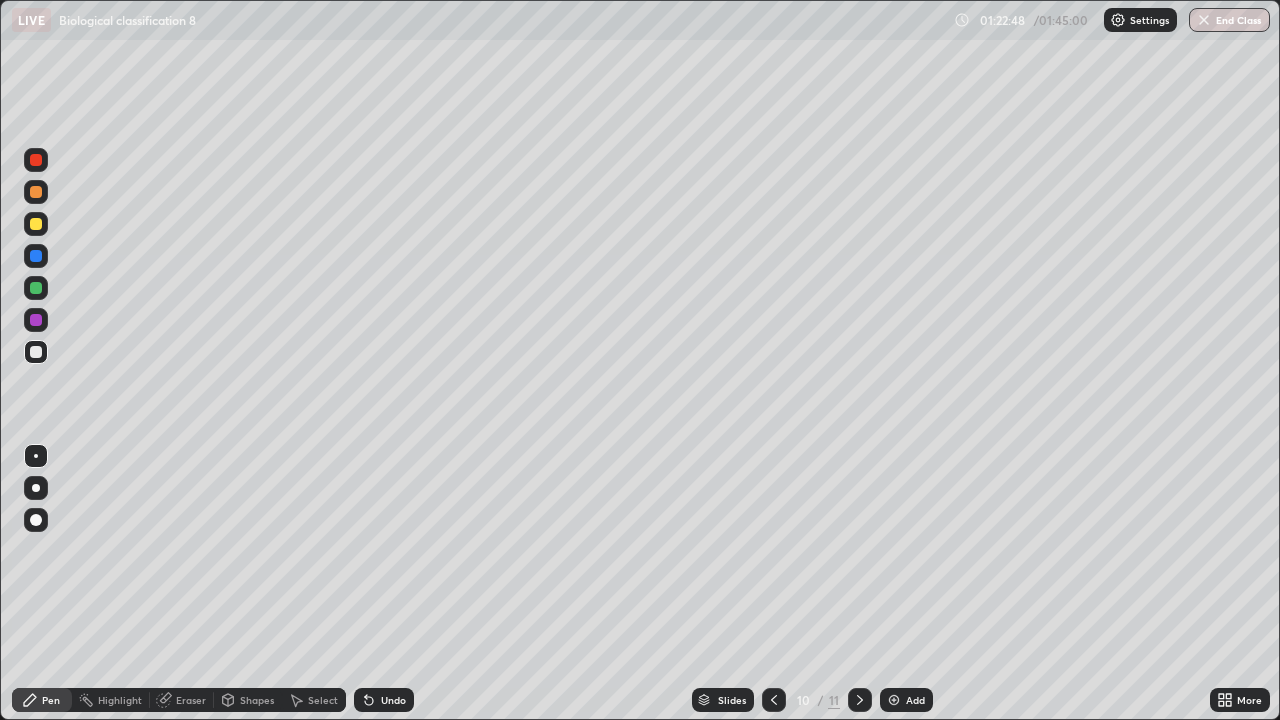 click on "Add" at bounding box center (915, 700) 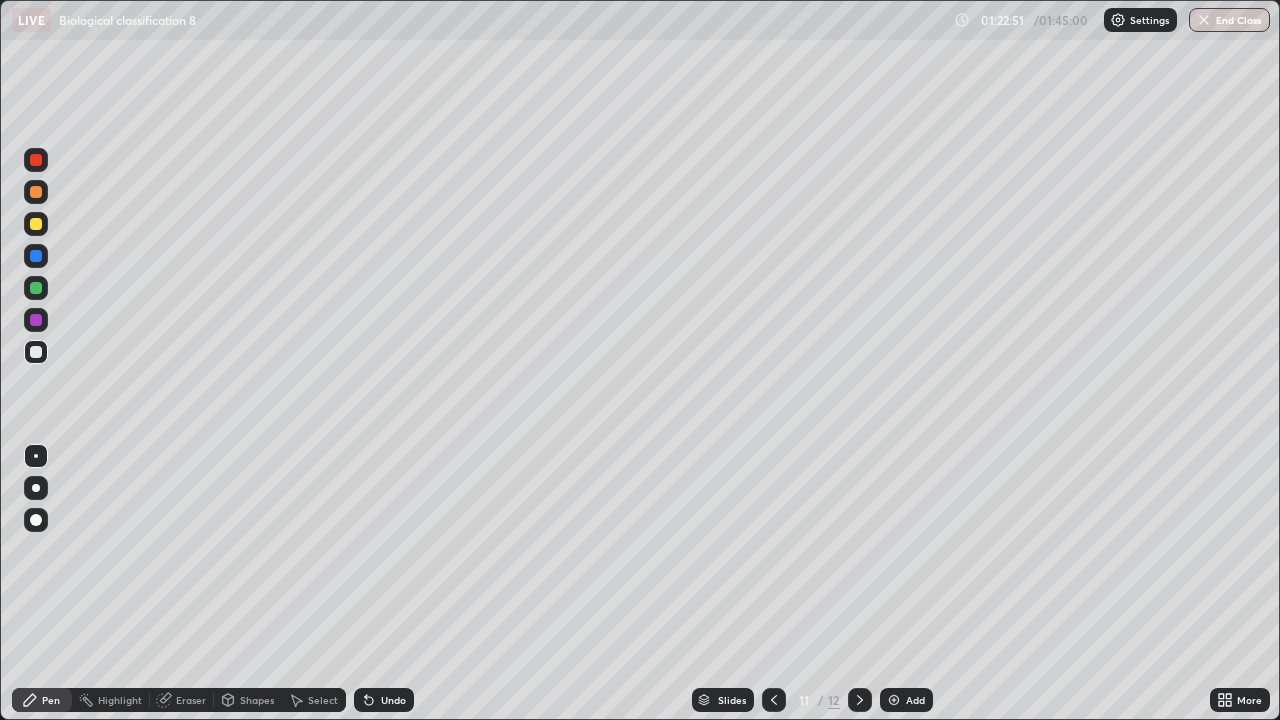 click 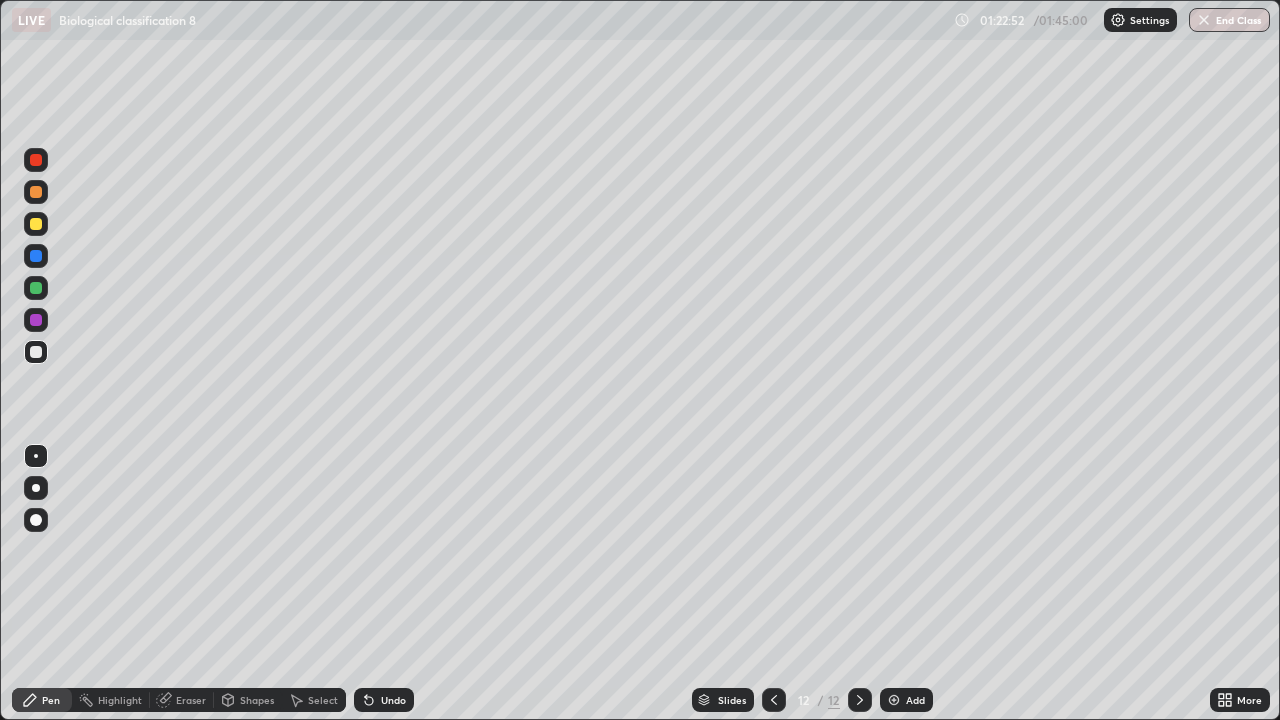 click 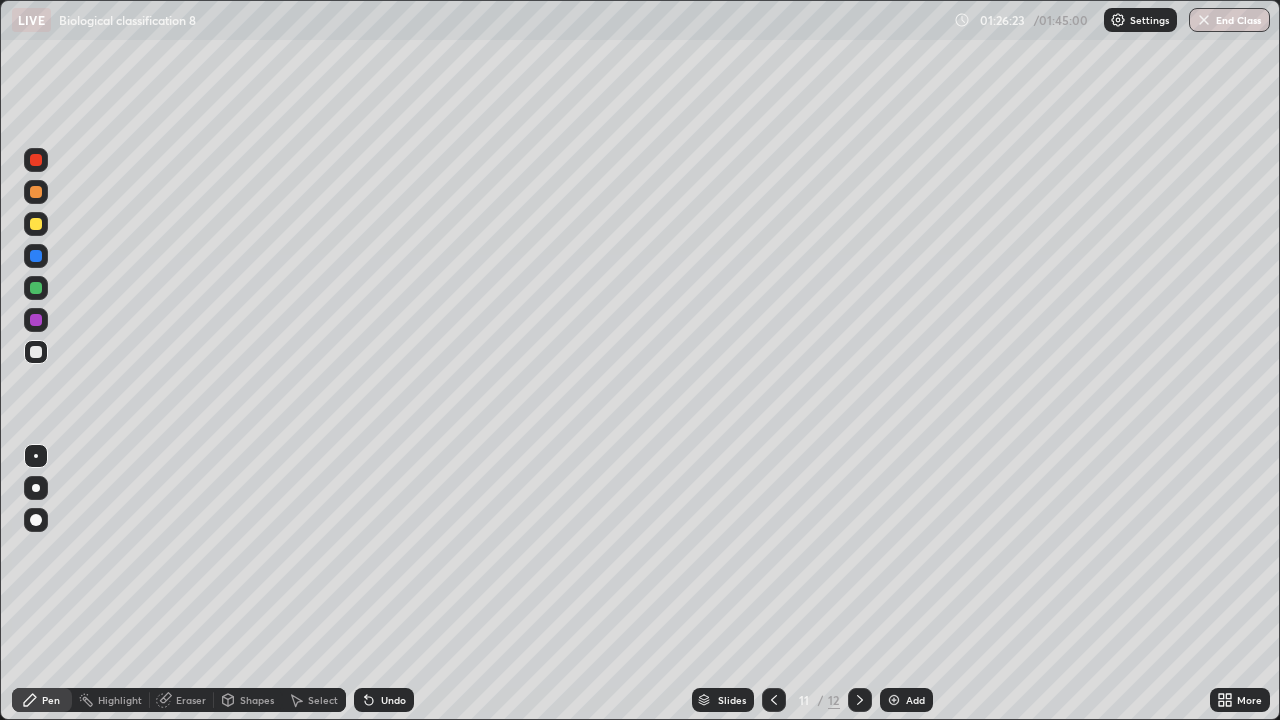click on "Undo" at bounding box center [393, 700] 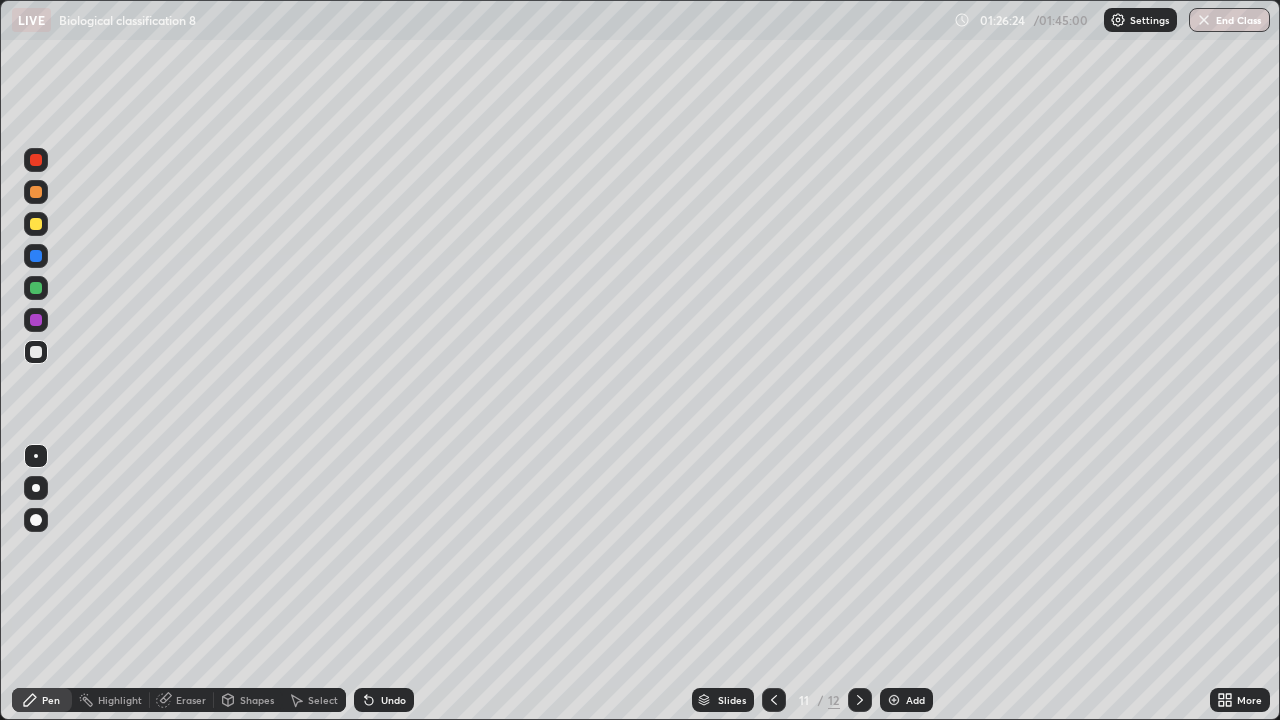 click on "Undo" at bounding box center (393, 700) 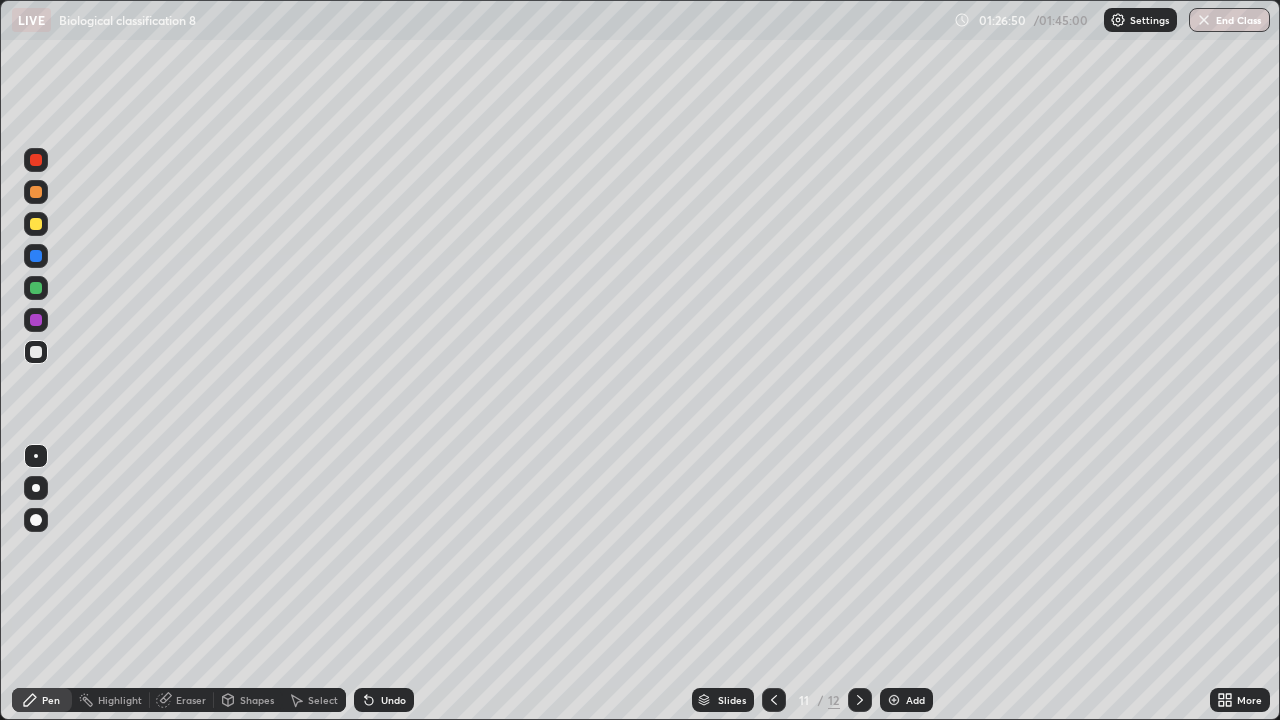 click on "Undo" at bounding box center [393, 700] 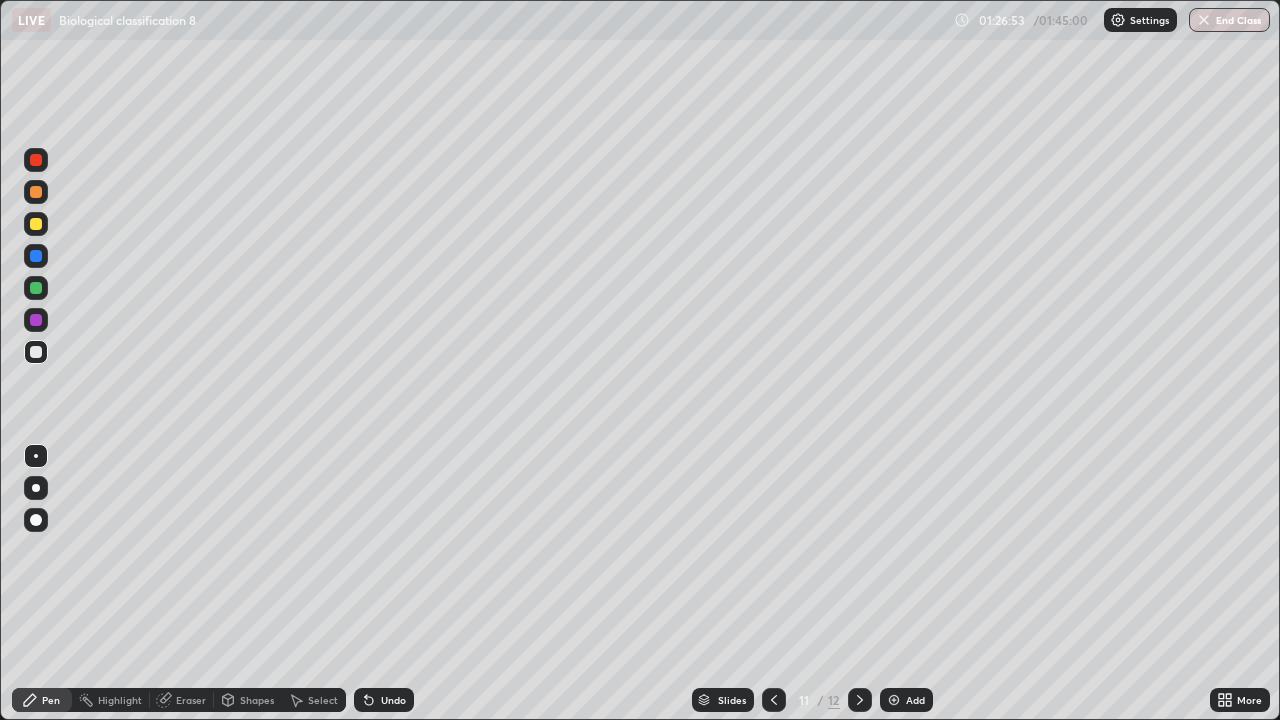 click on "Undo" at bounding box center (393, 700) 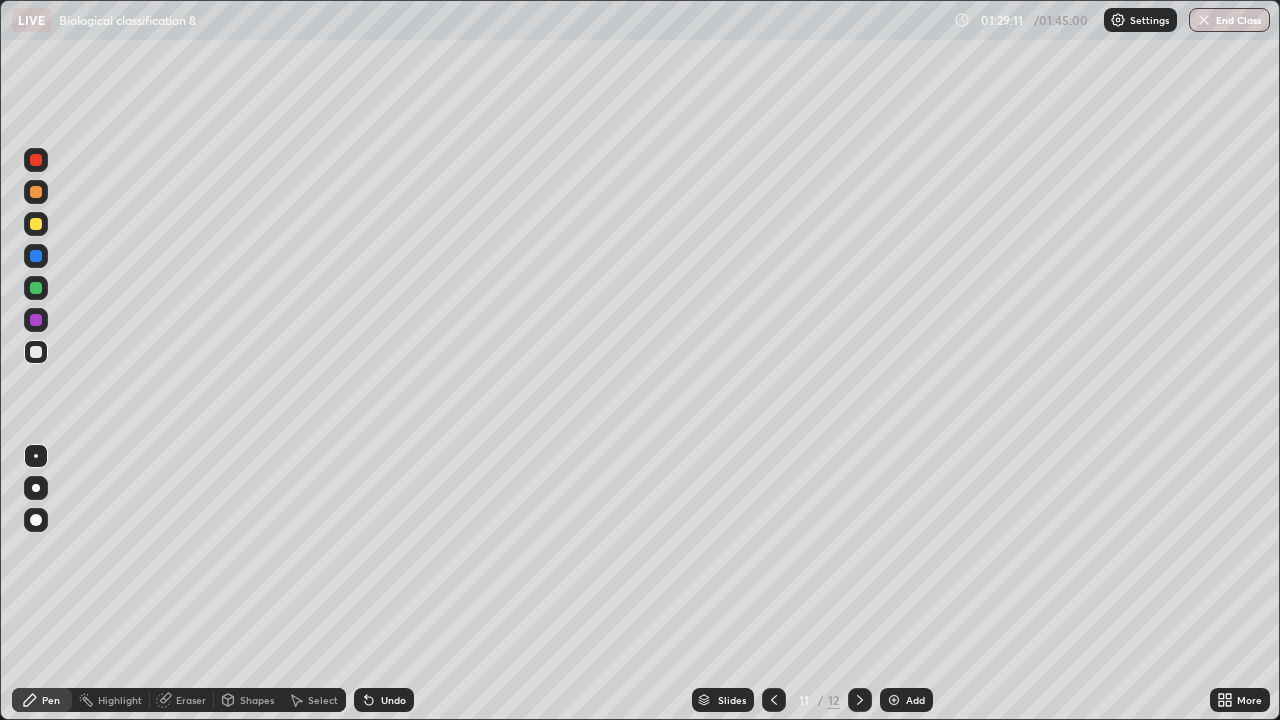 click on "Eraser" at bounding box center [182, 700] 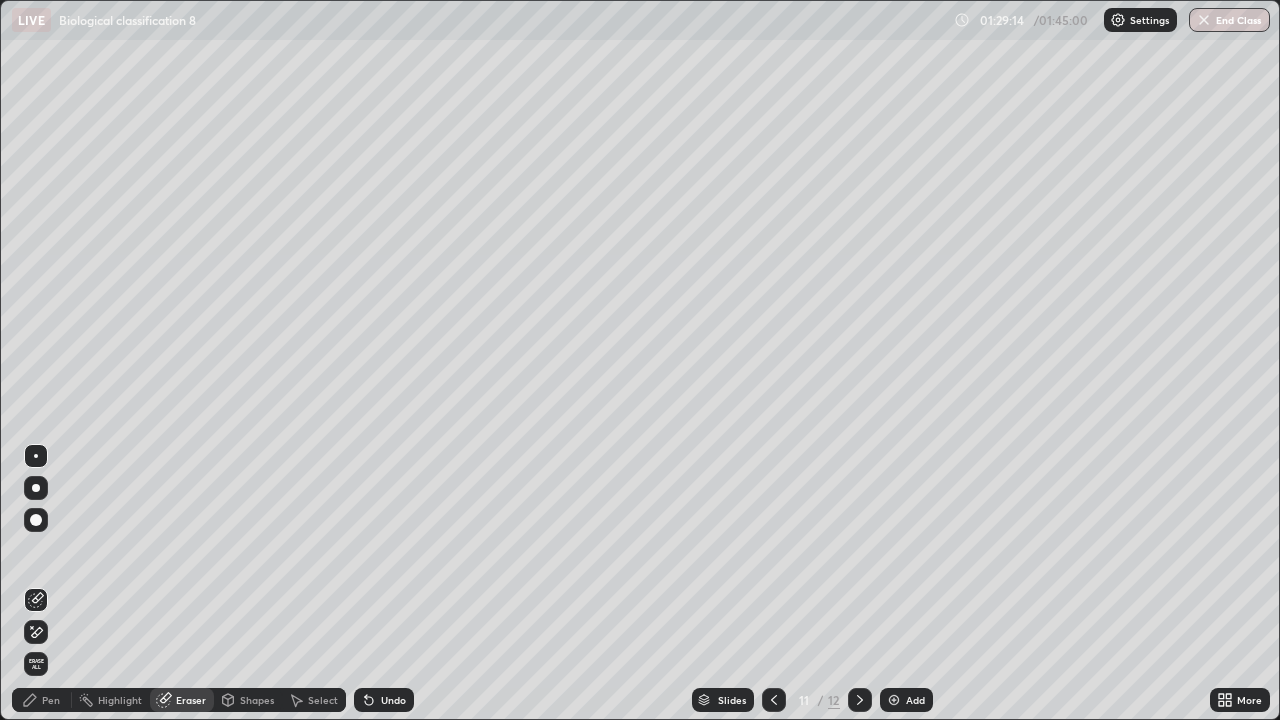 click on "Pen" at bounding box center (51, 700) 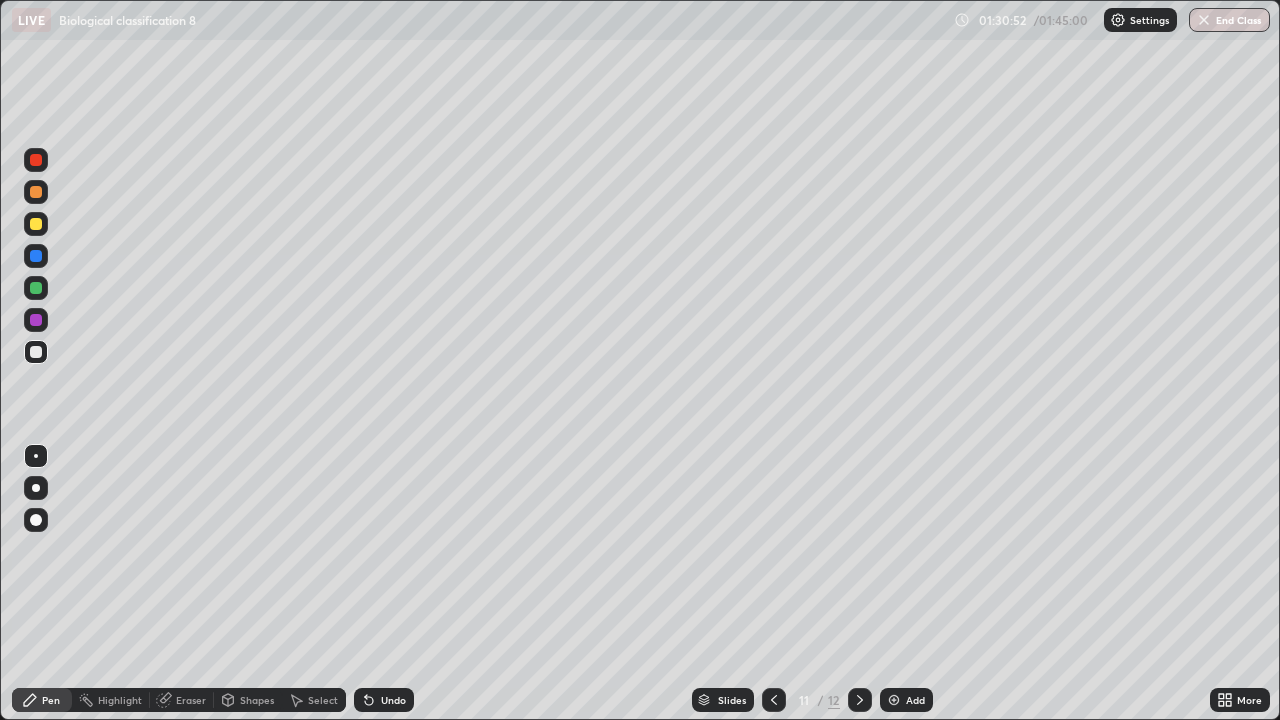 click on "Eraser" at bounding box center (182, 700) 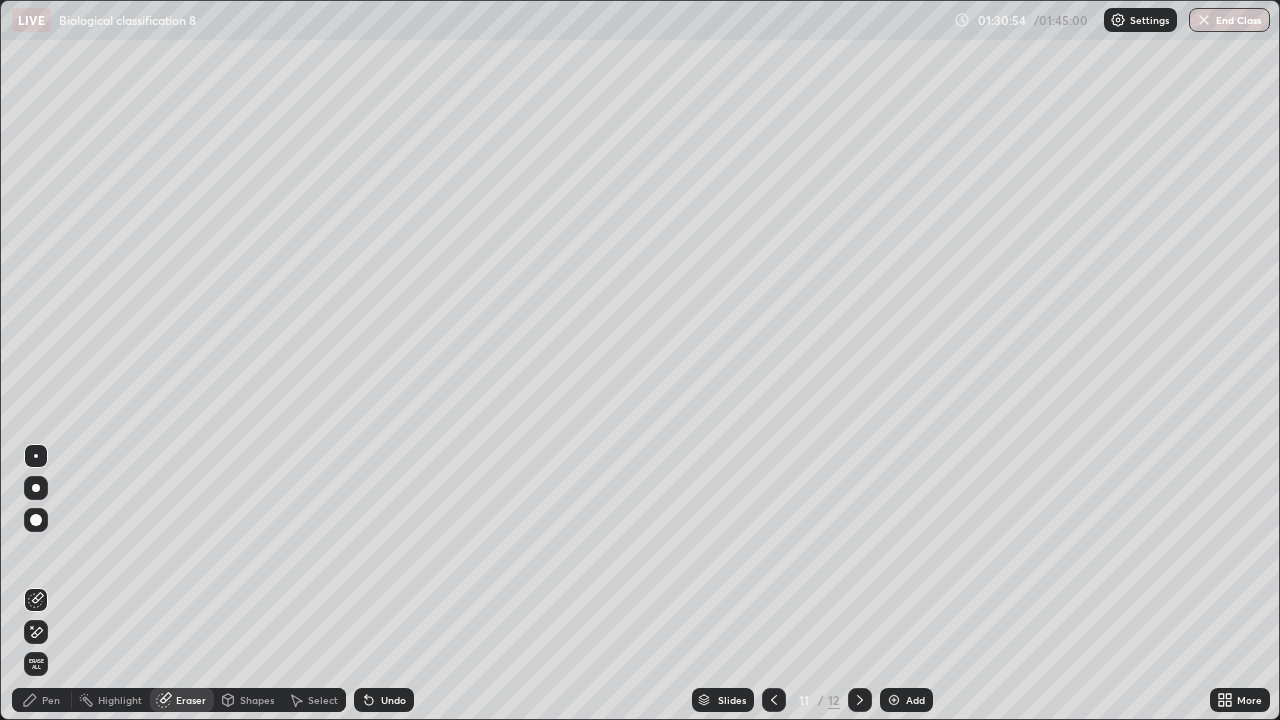 click on "Pen" at bounding box center [42, 700] 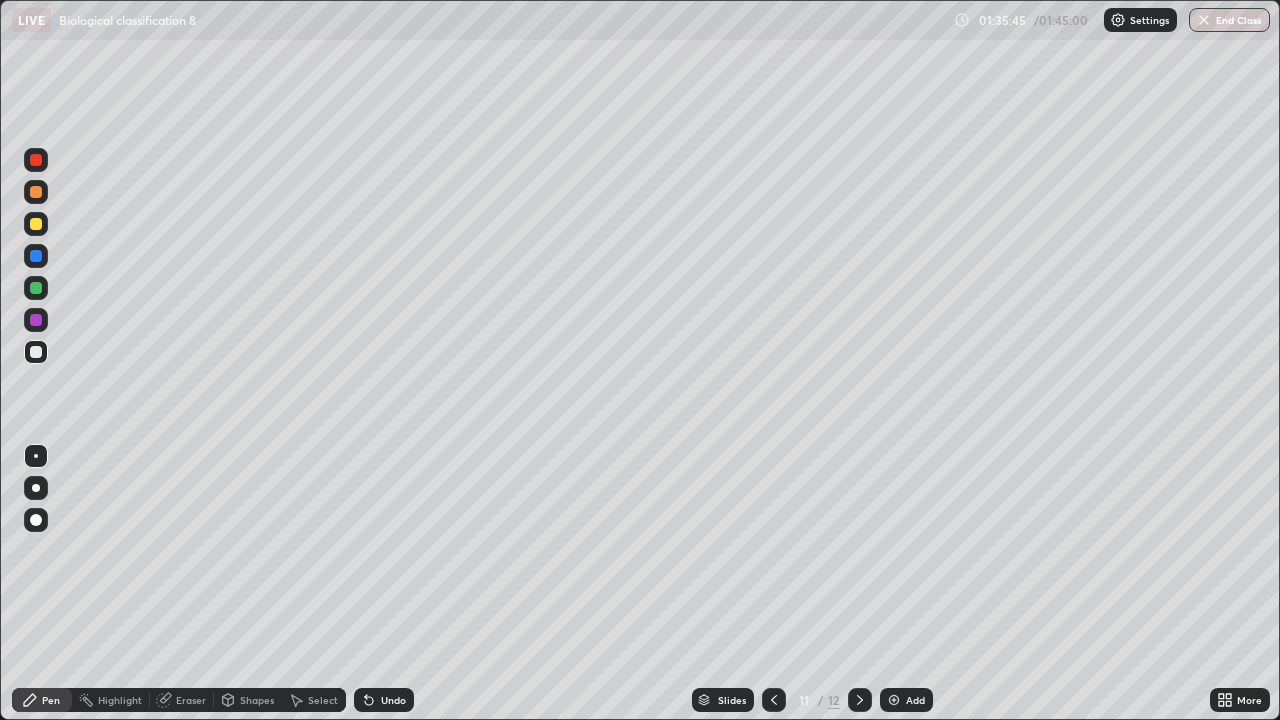 click 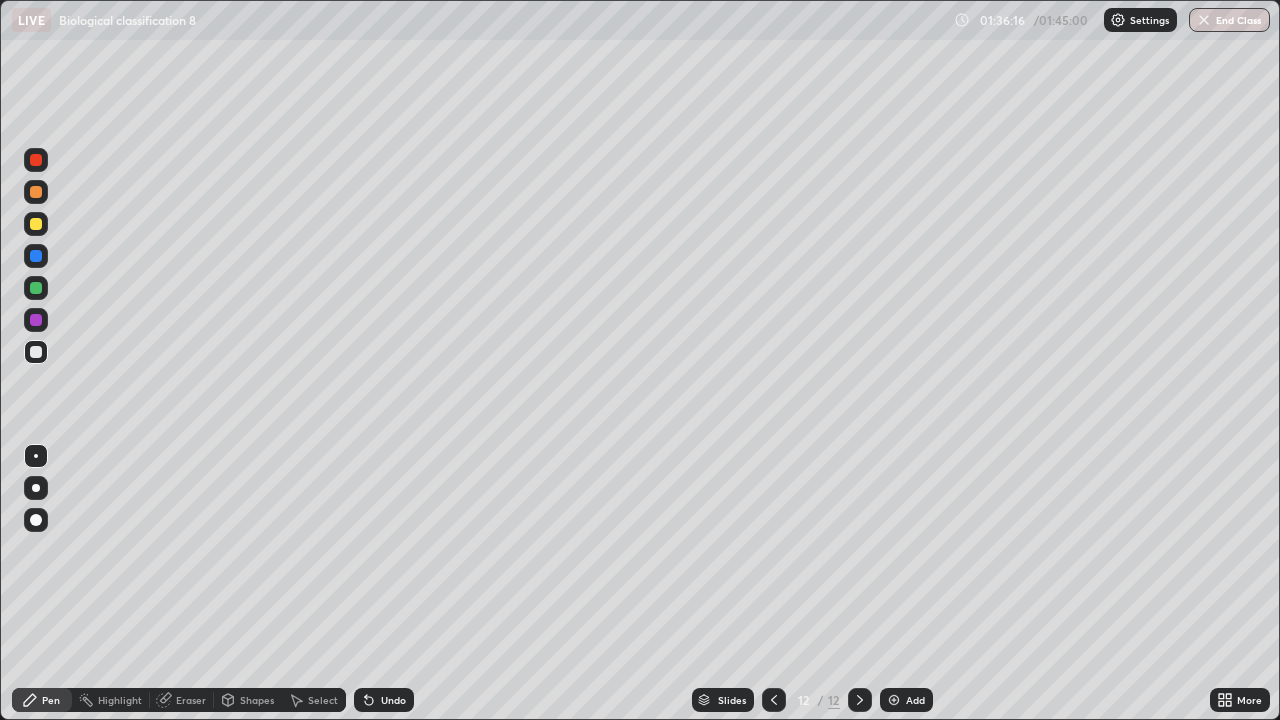 click on "Undo" at bounding box center (393, 700) 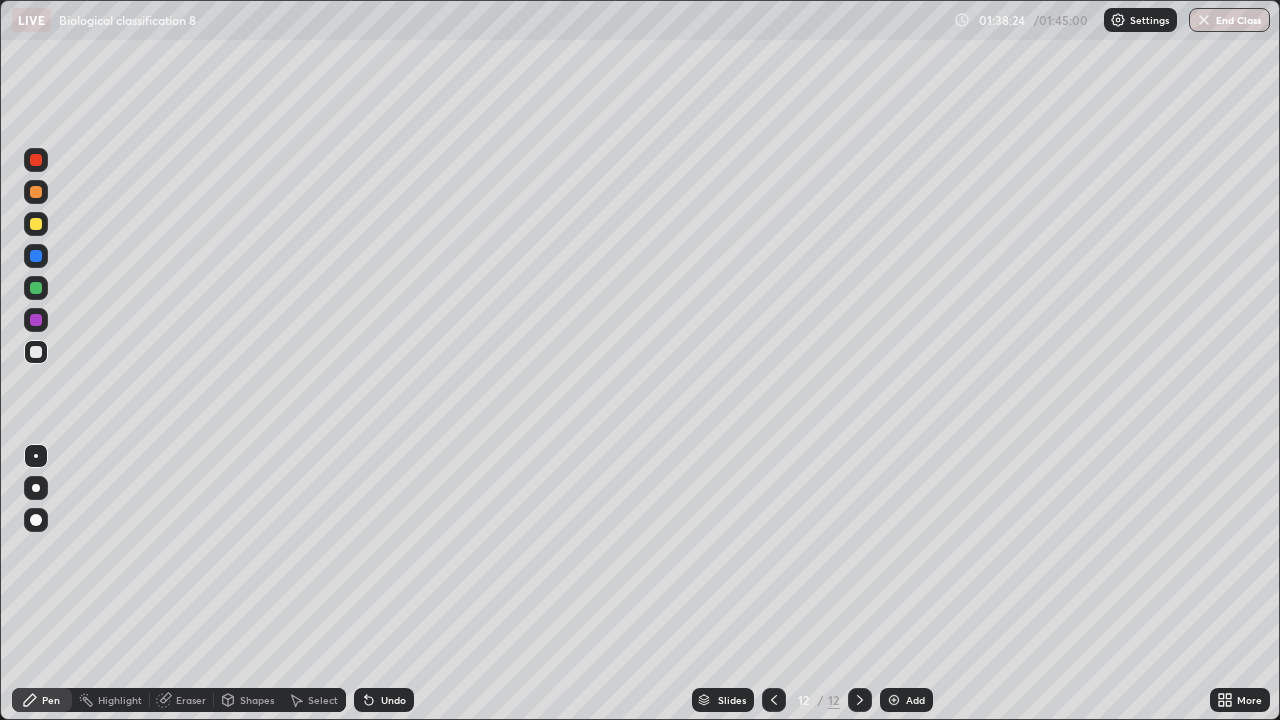 click on "Undo" at bounding box center [393, 700] 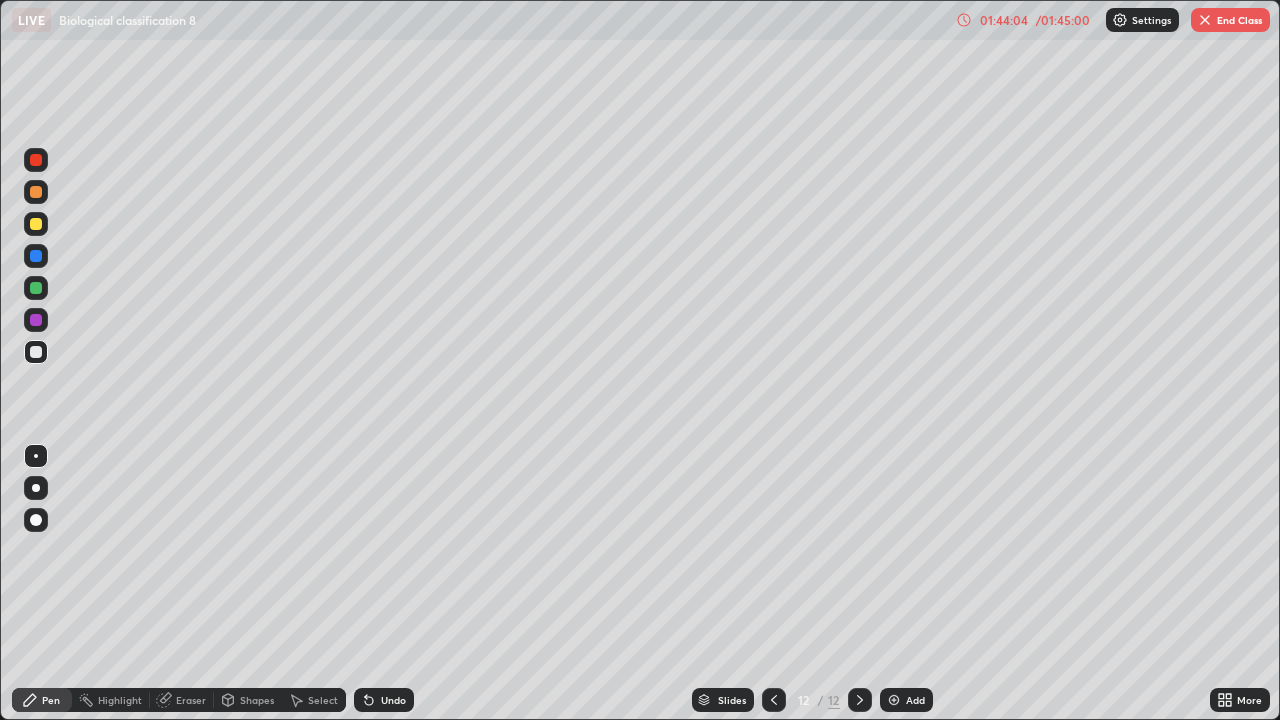 click on "End Class" at bounding box center (1230, 20) 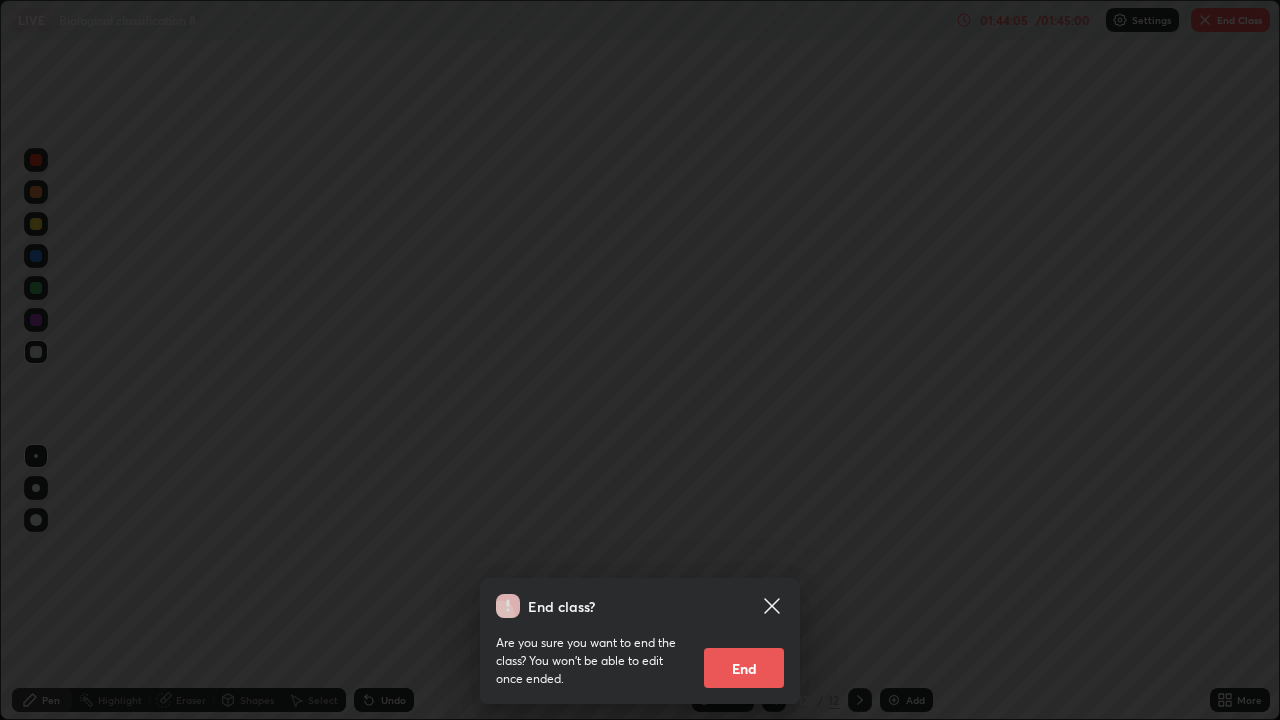 click on "End" at bounding box center [744, 668] 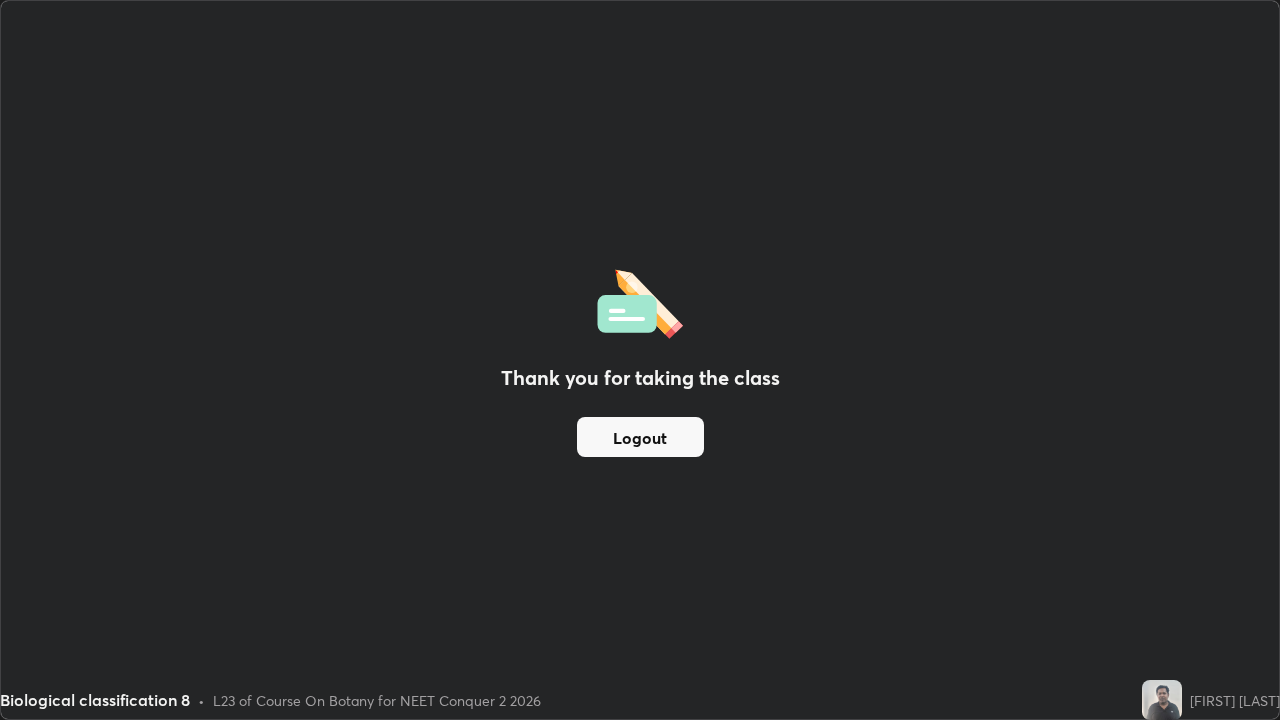 click on "Logout" at bounding box center [640, 437] 